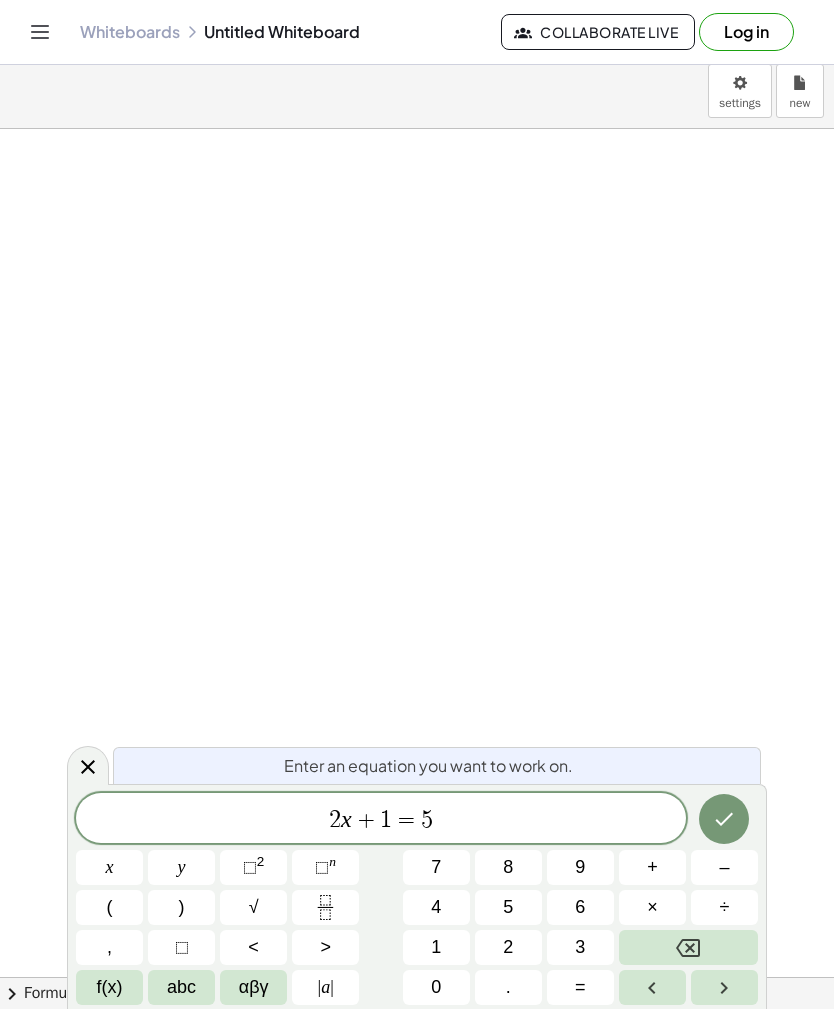 scroll, scrollTop: 0, scrollLeft: 0, axis: both 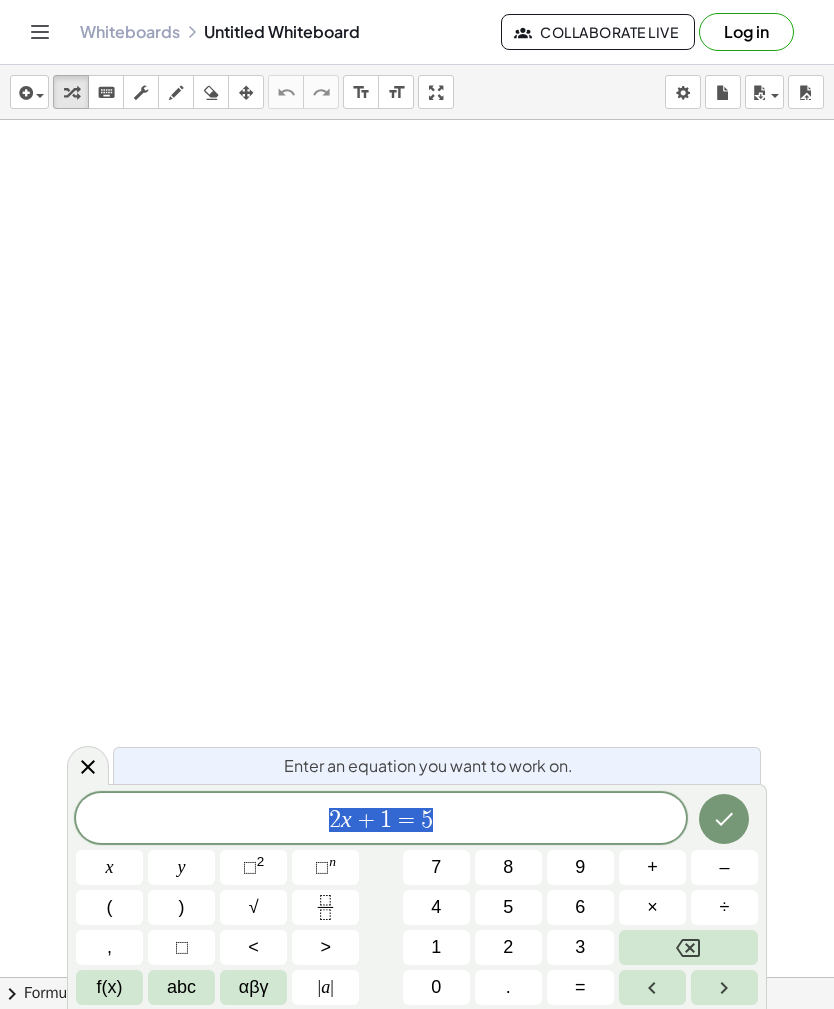 click at bounding box center [688, 947] 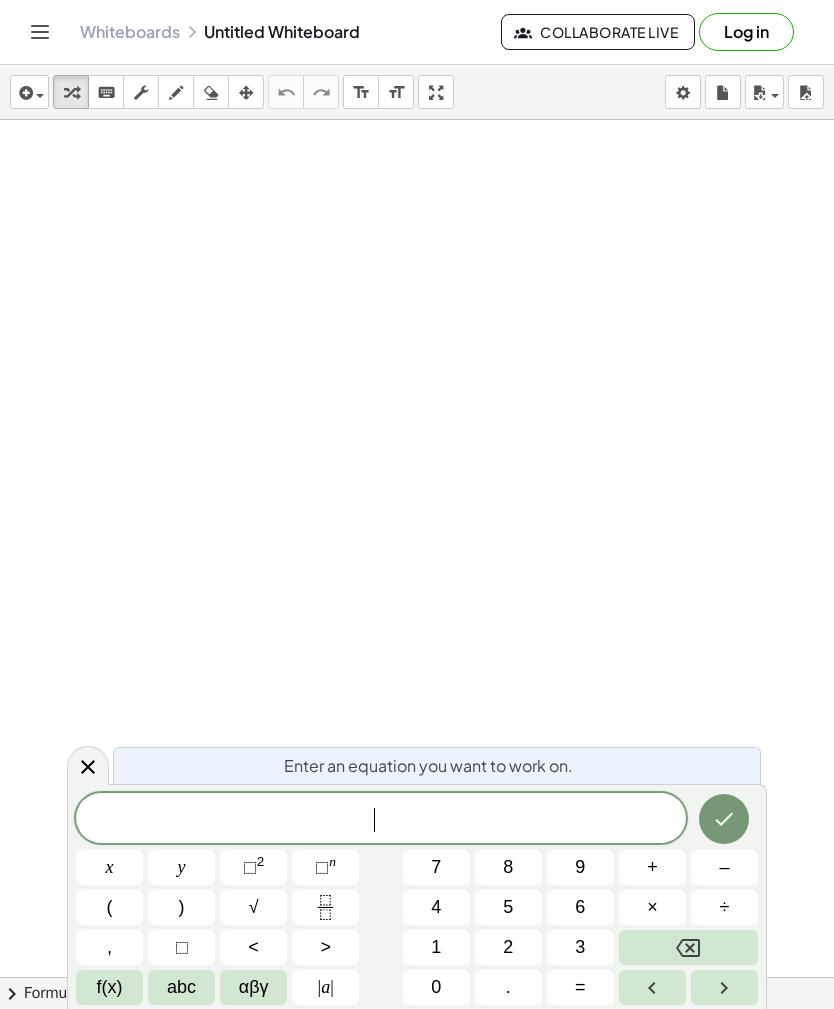 click at bounding box center (688, 947) 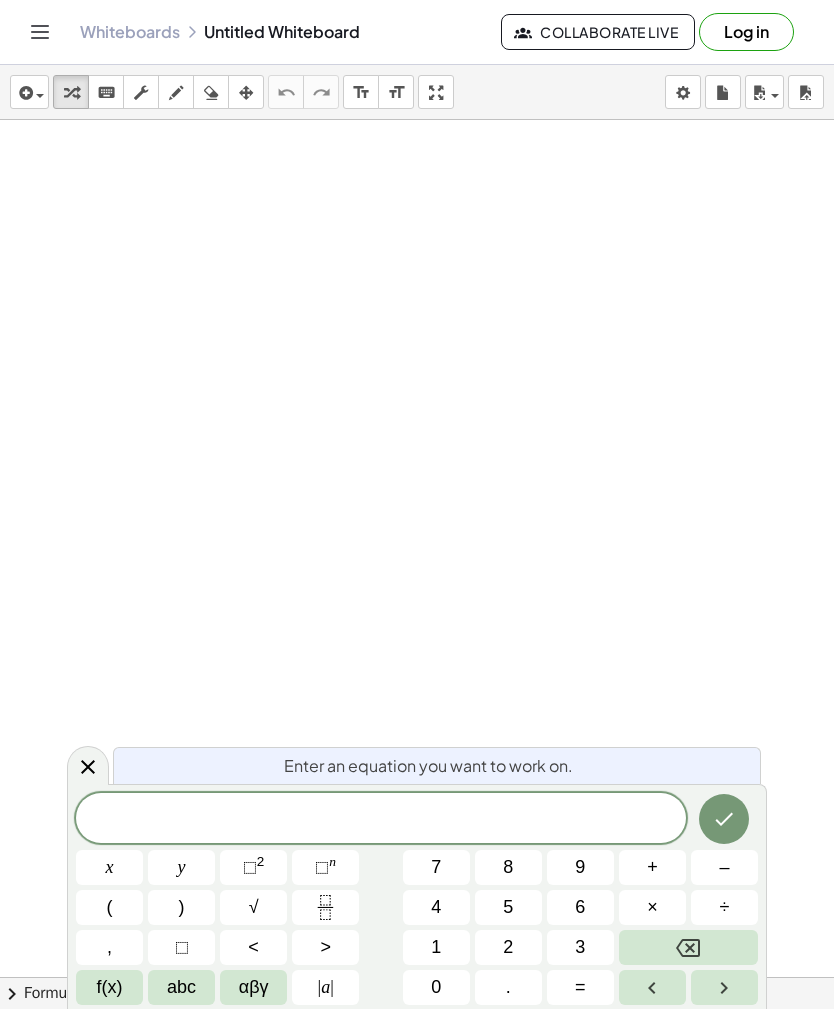 scroll, scrollTop: 727, scrollLeft: 0, axis: vertical 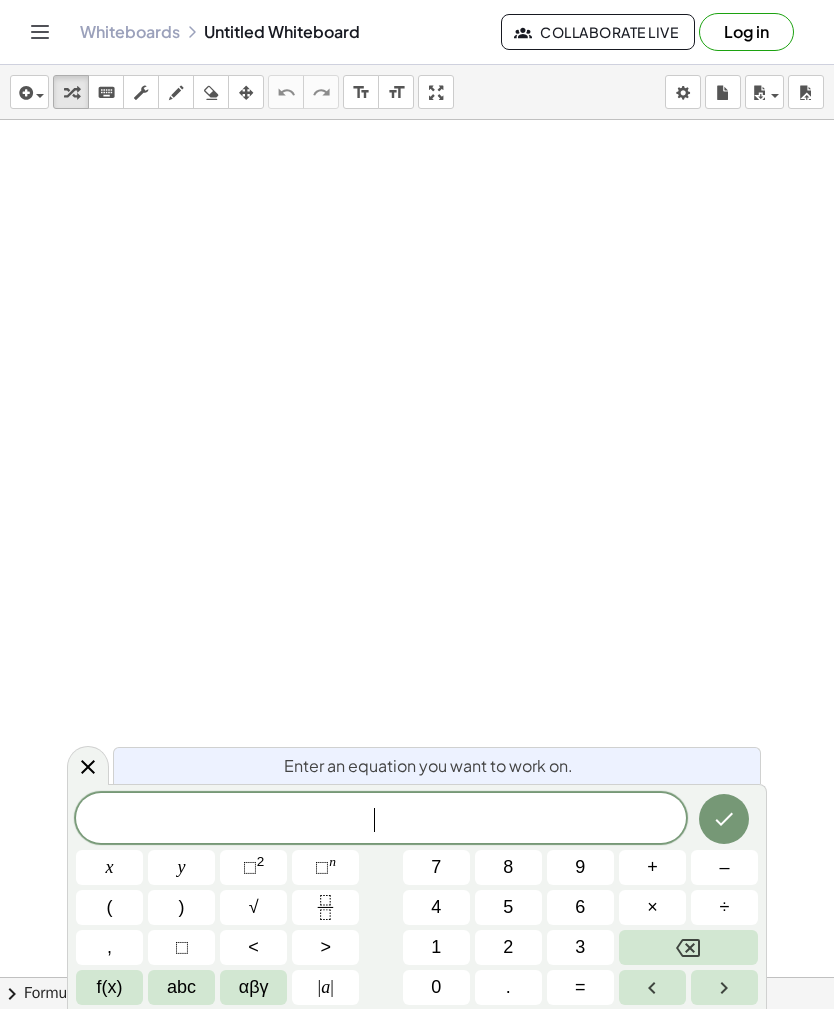 click 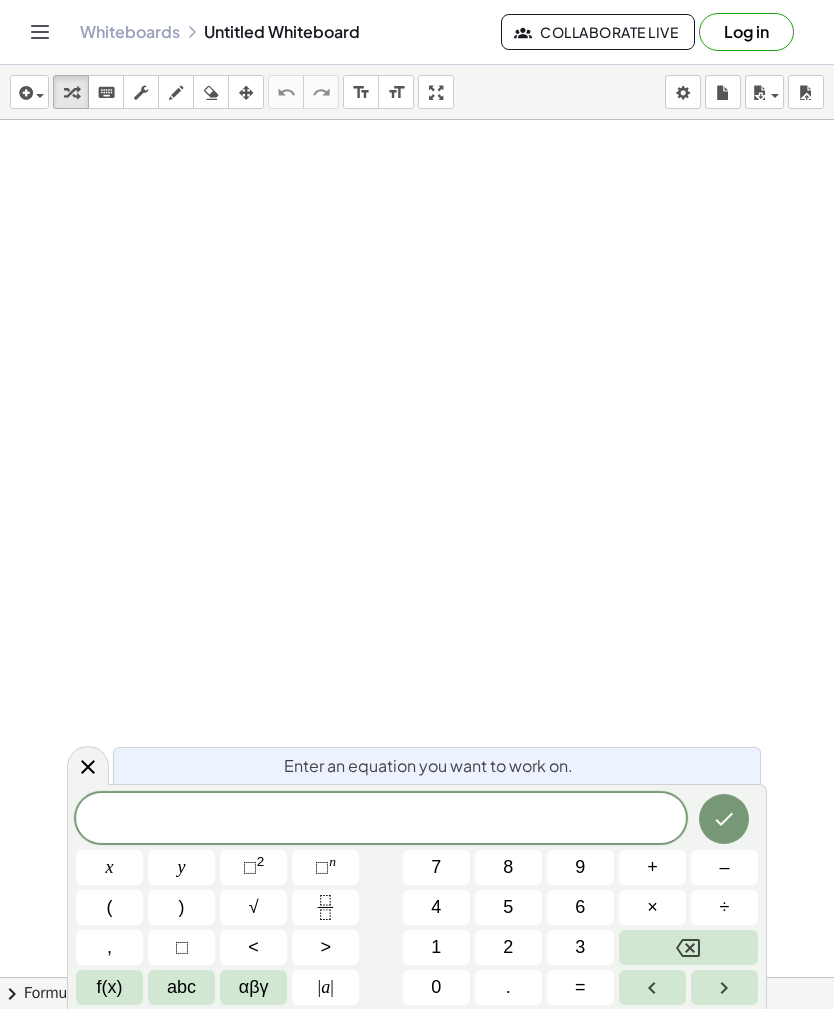 click at bounding box center [35, 95] 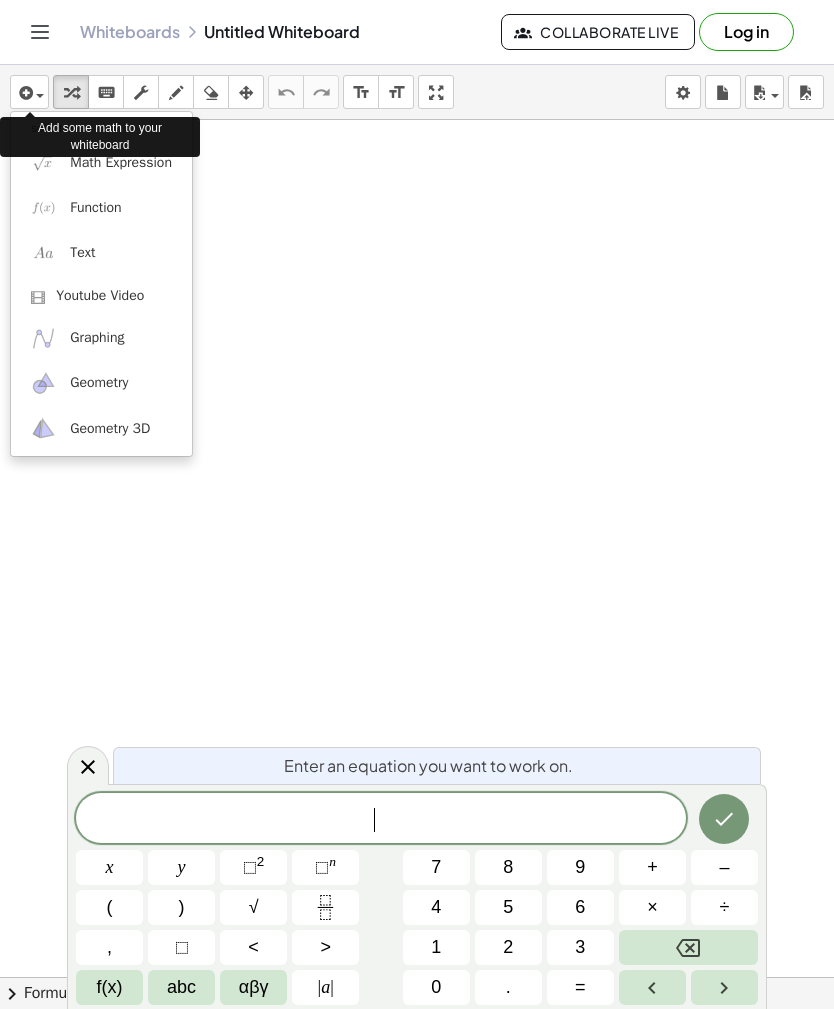 click at bounding box center [417, 504] 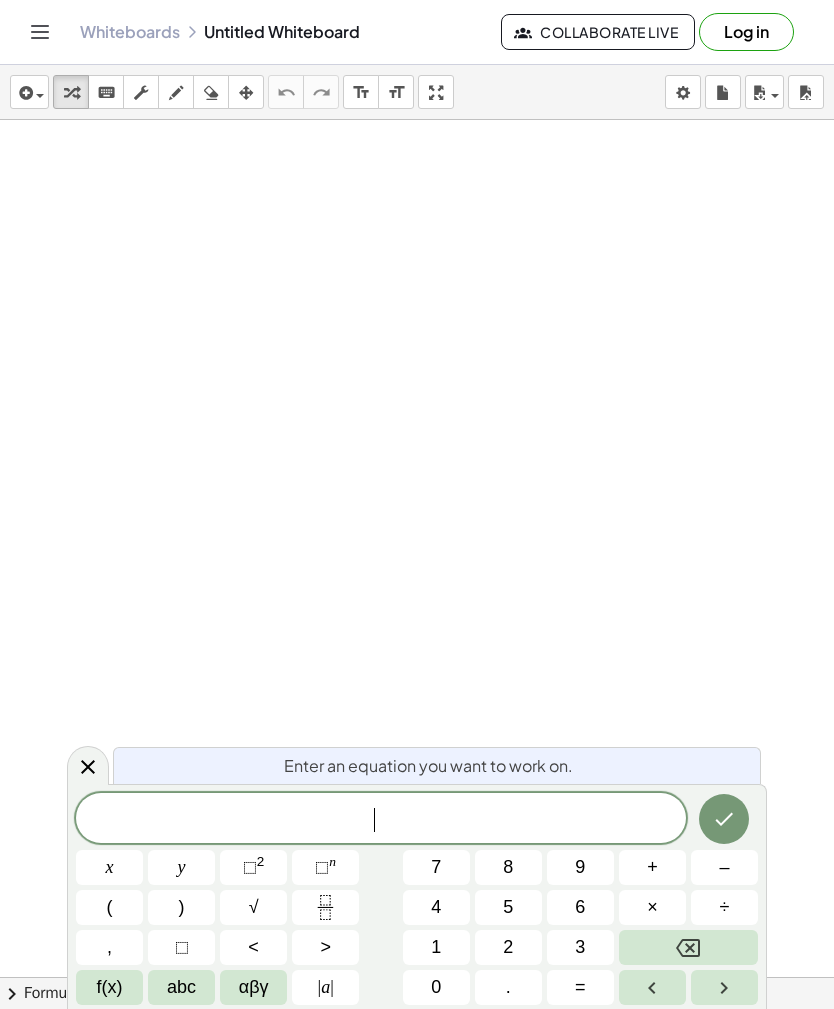 click at bounding box center (24, 93) 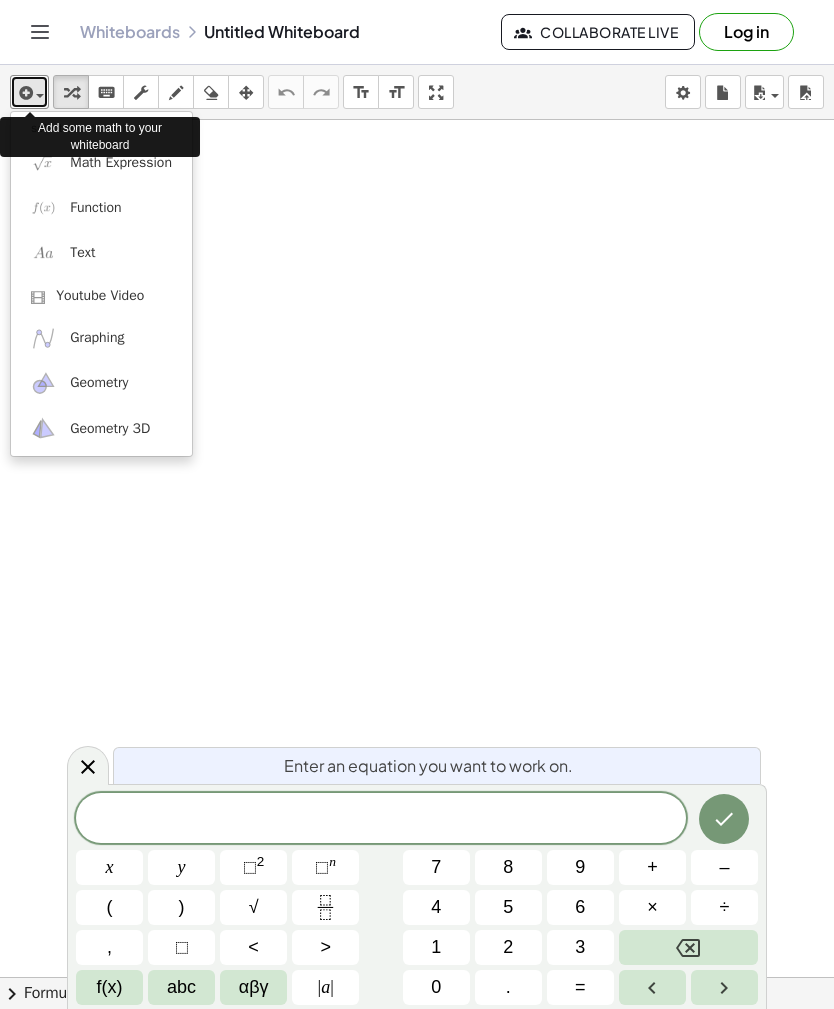 scroll, scrollTop: 0, scrollLeft: 0, axis: both 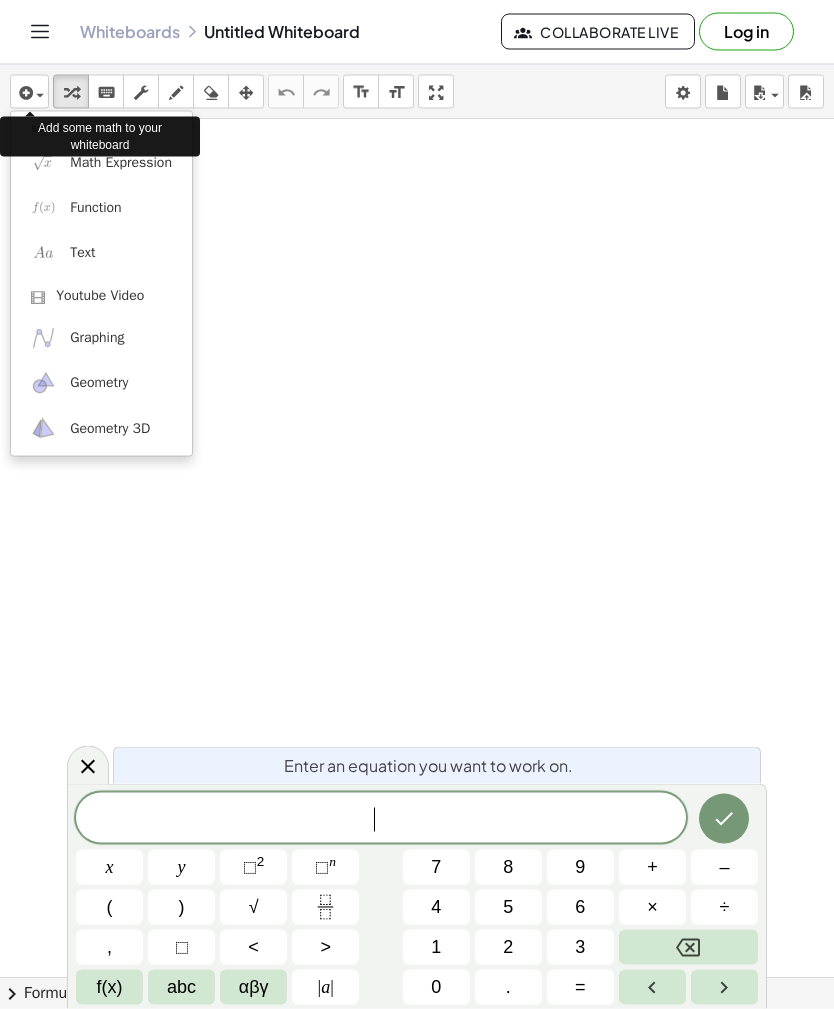 click at bounding box center [417, 504] 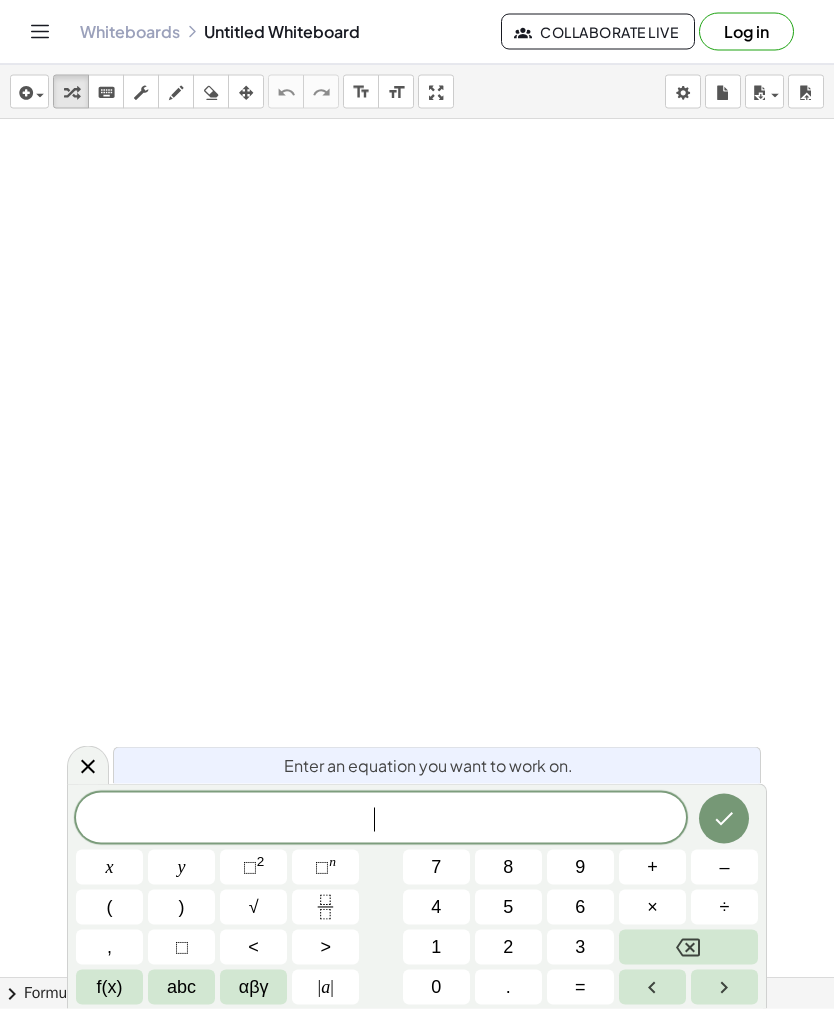 scroll, scrollTop: 1, scrollLeft: 0, axis: vertical 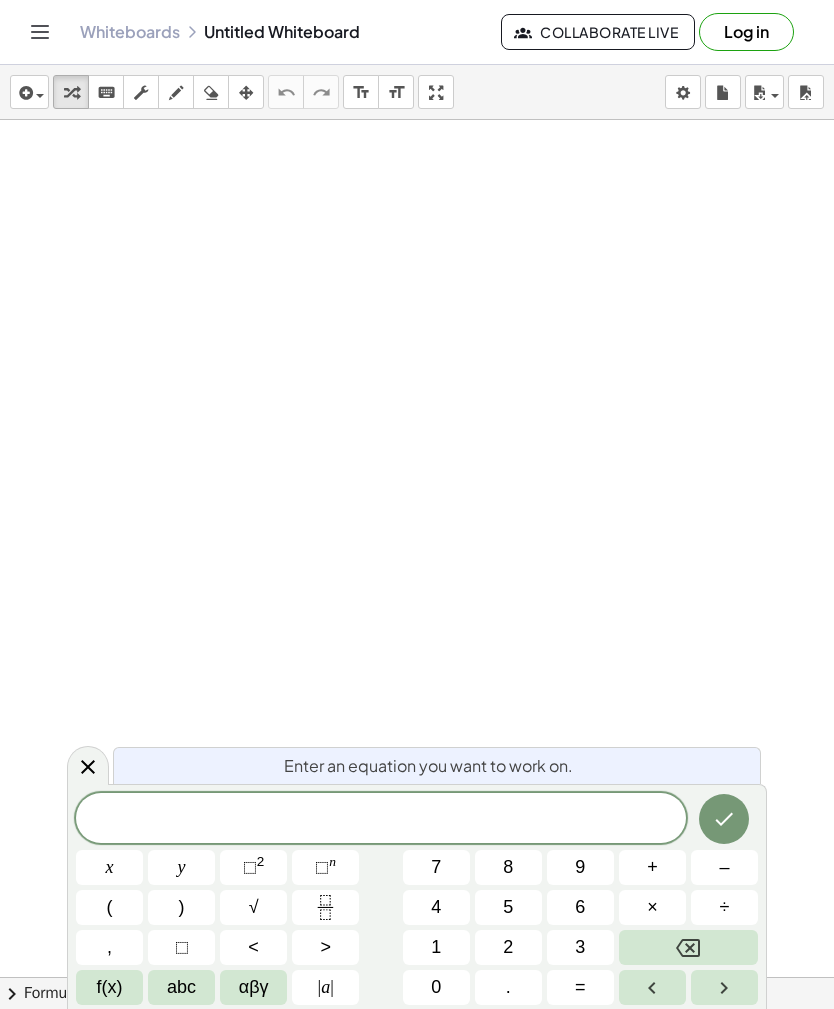 click at bounding box center [24, 93] 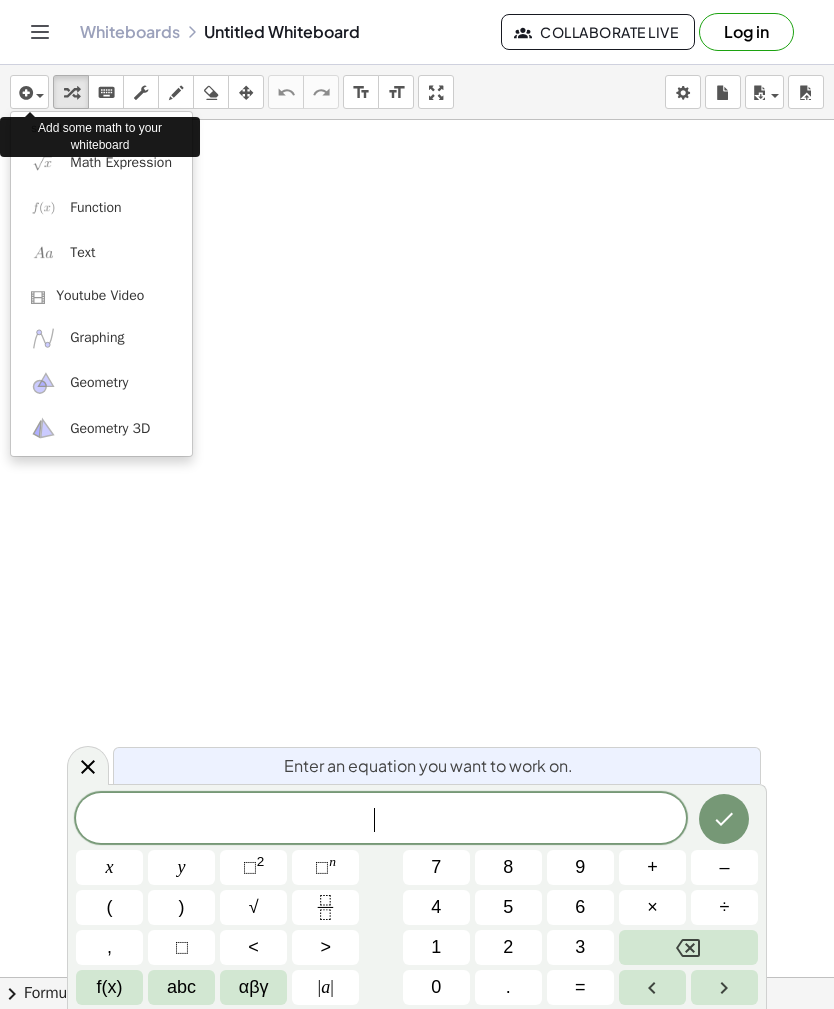 click at bounding box center [417, 504] 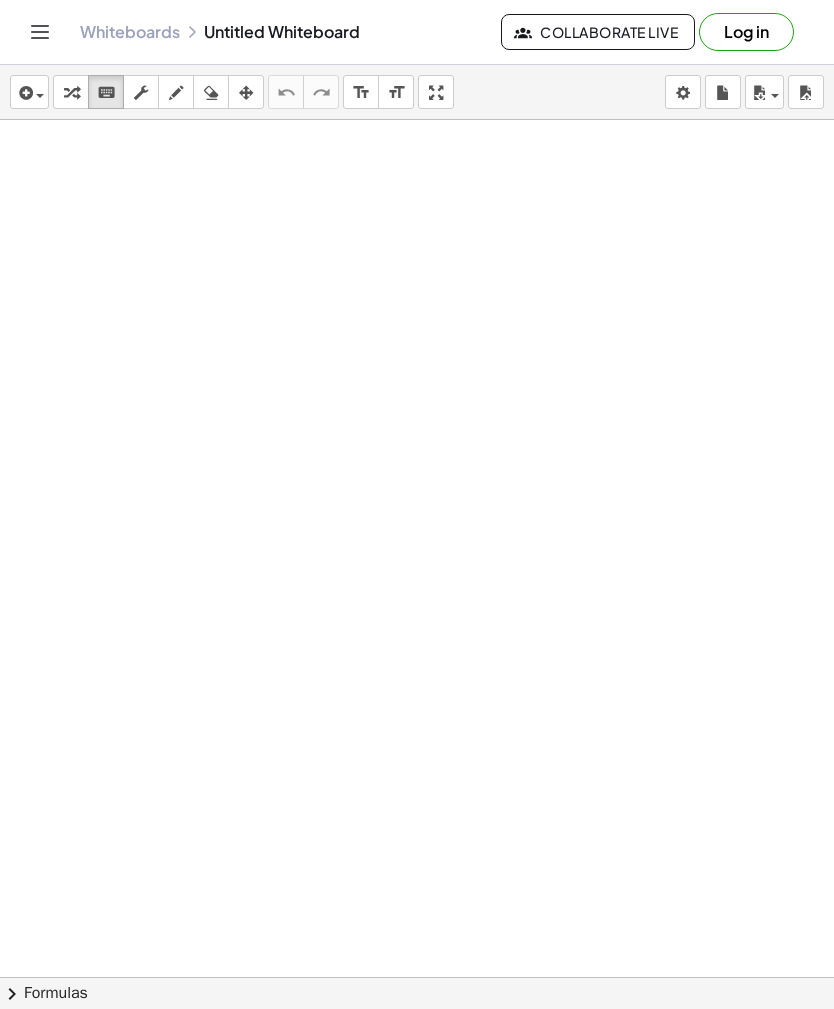 click at bounding box center (759, 93) 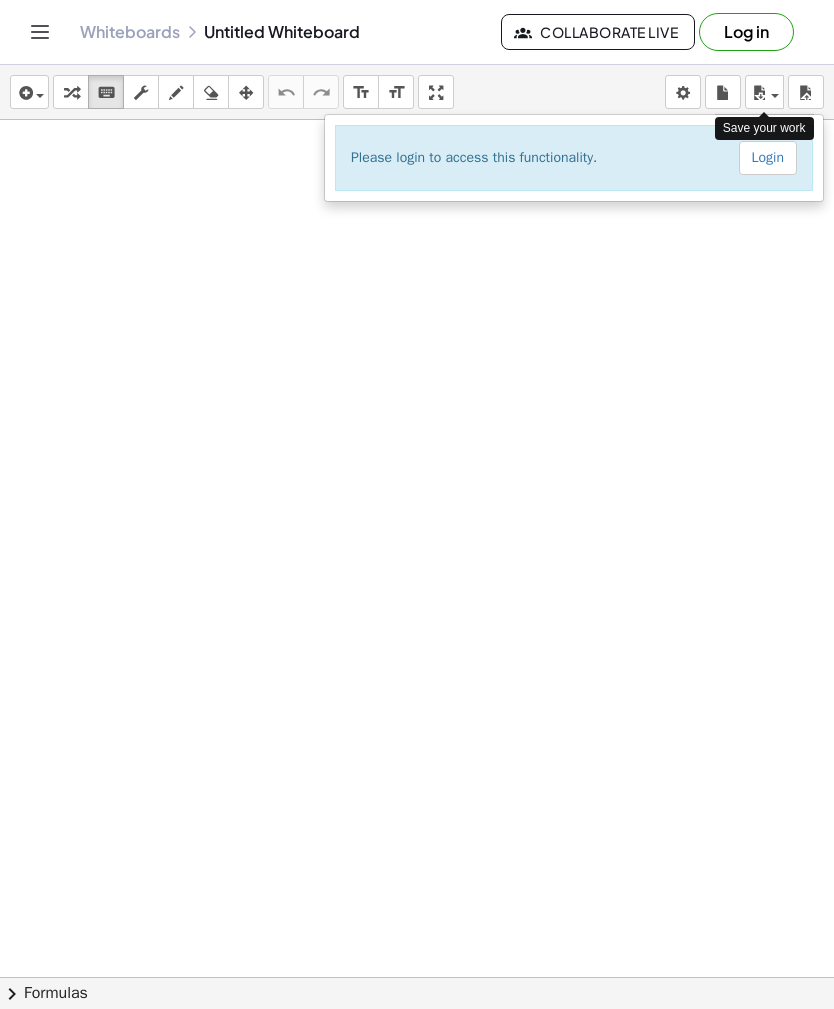 click at bounding box center [417, 504] 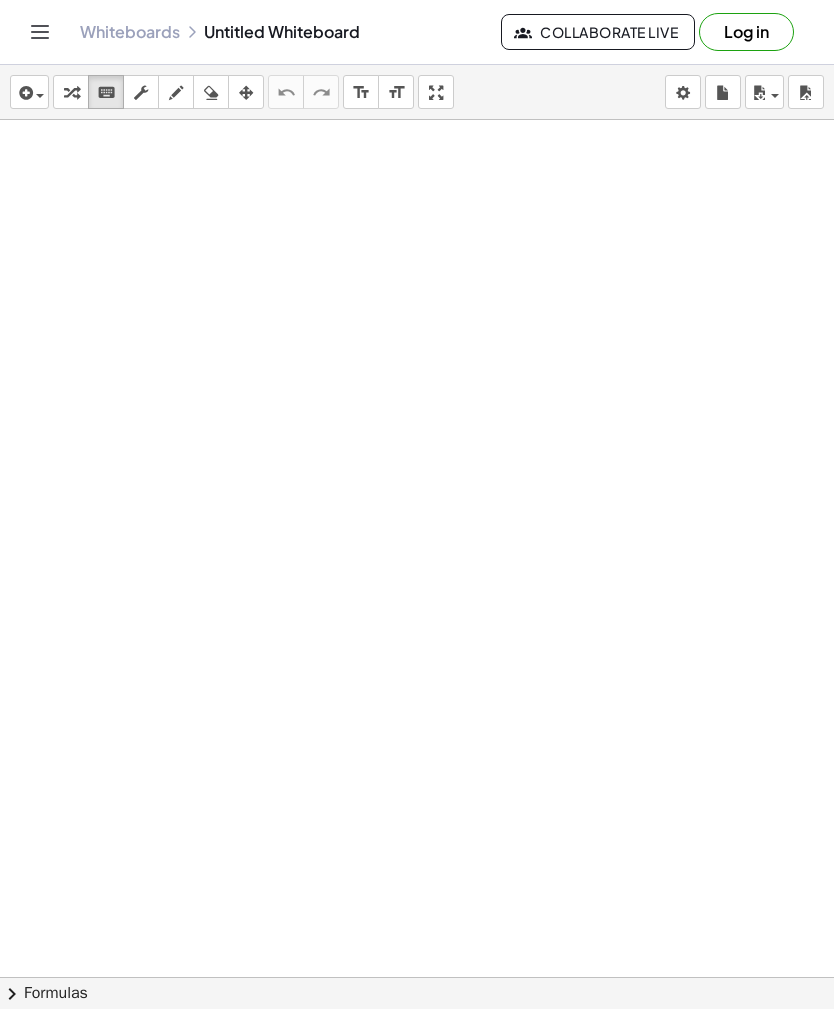click at bounding box center [775, 96] 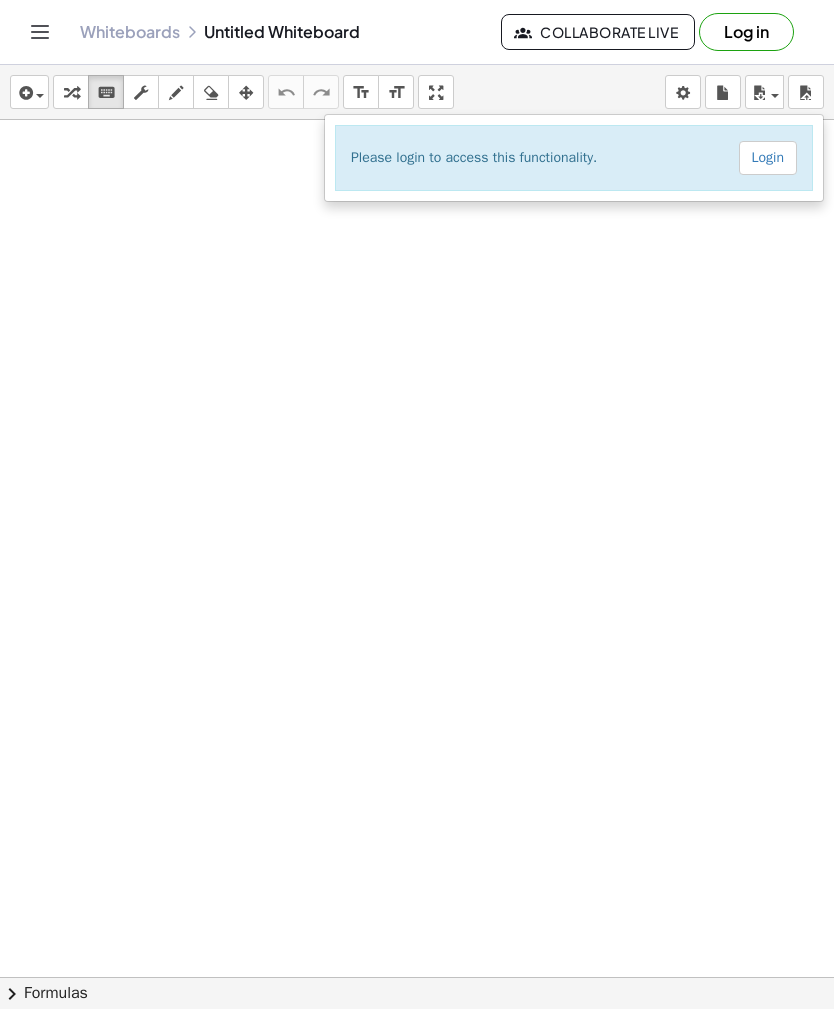 click at bounding box center [417, 504] 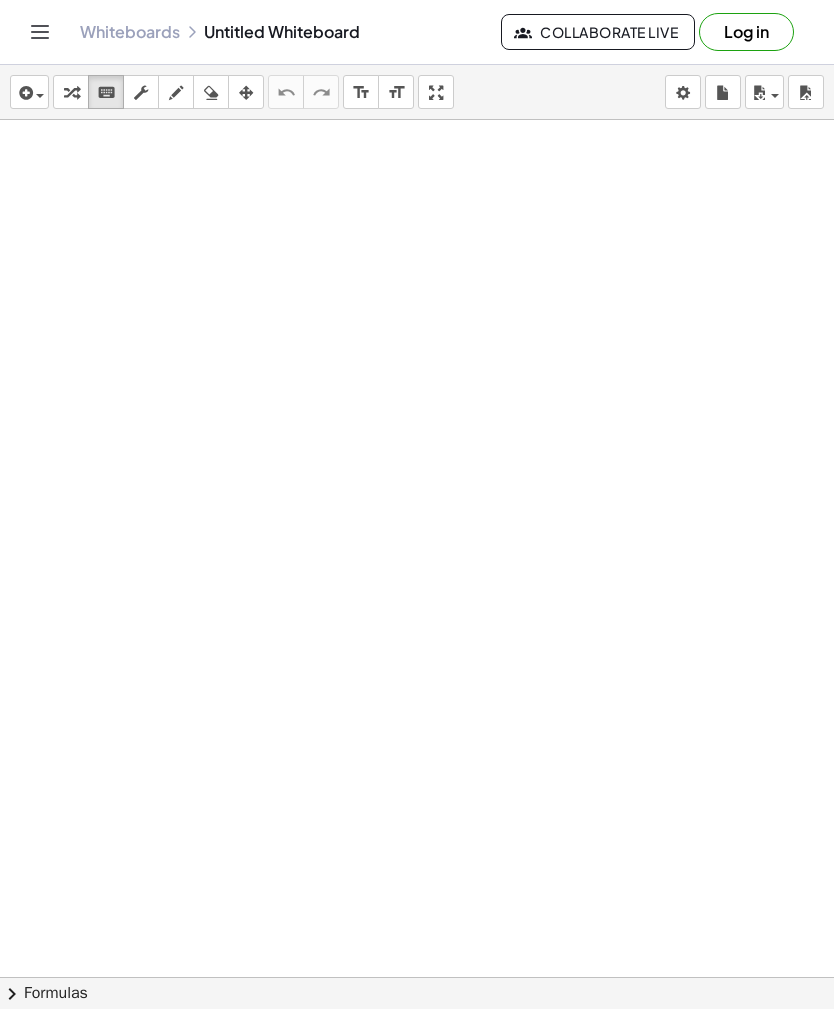 click at bounding box center (24, 93) 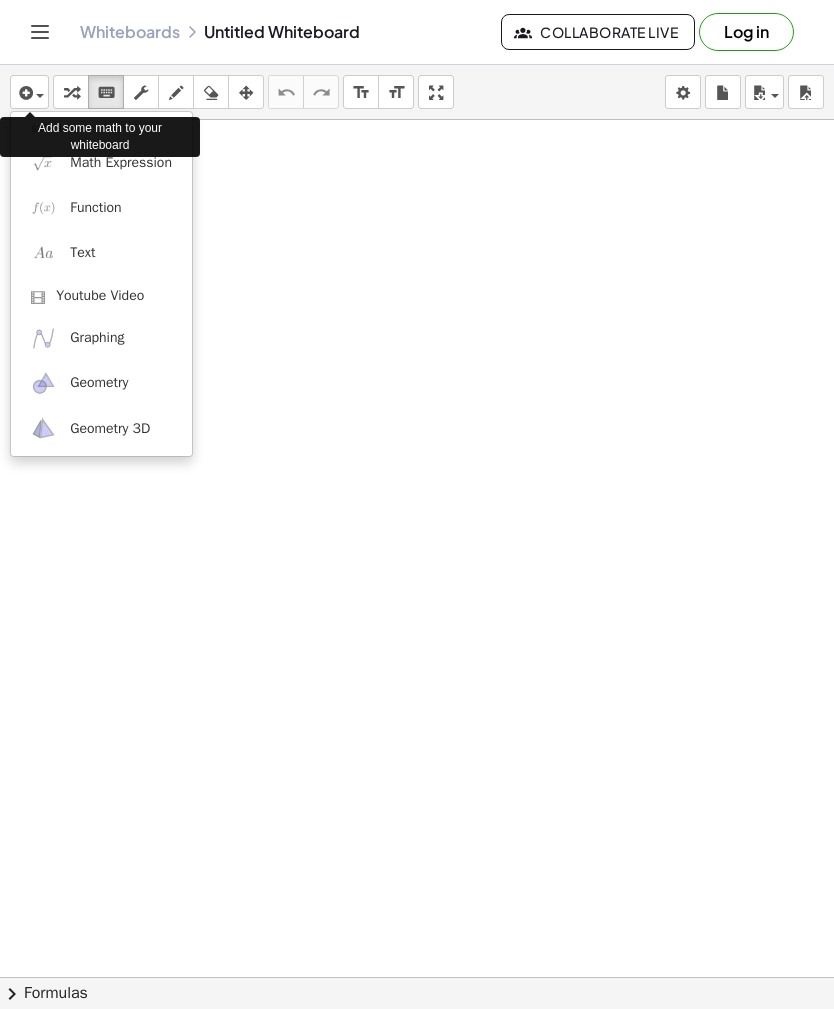 click at bounding box center (417, 504) 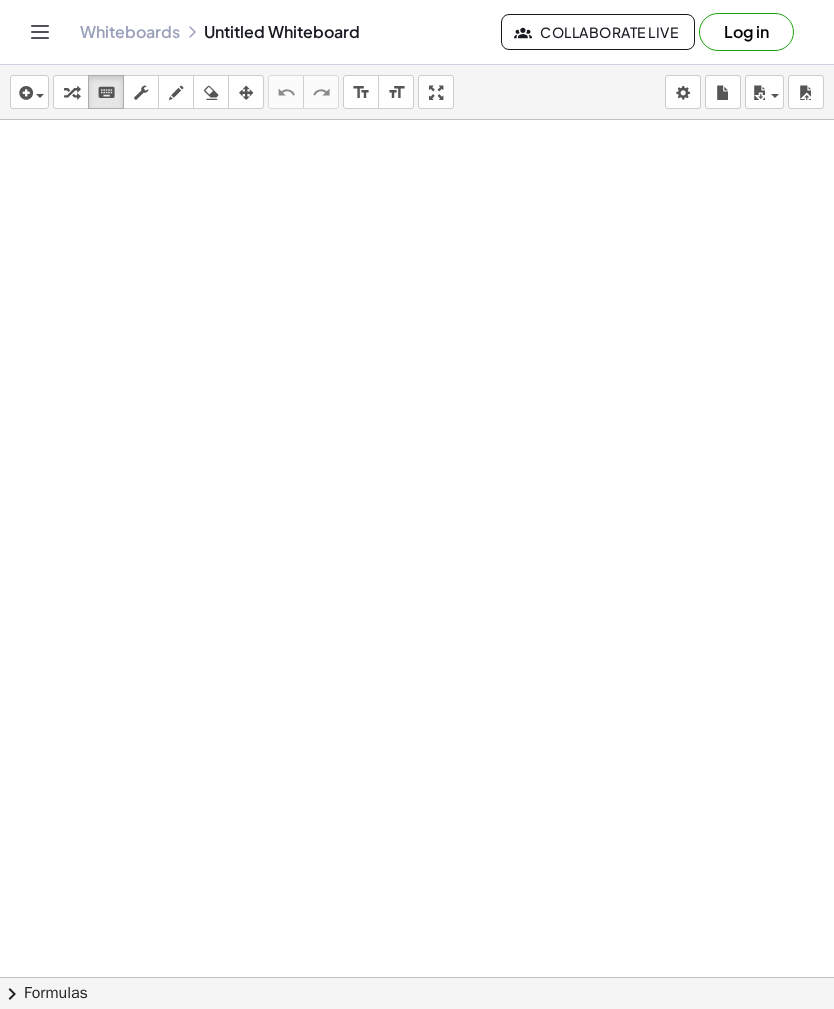 click at bounding box center [769, 95] 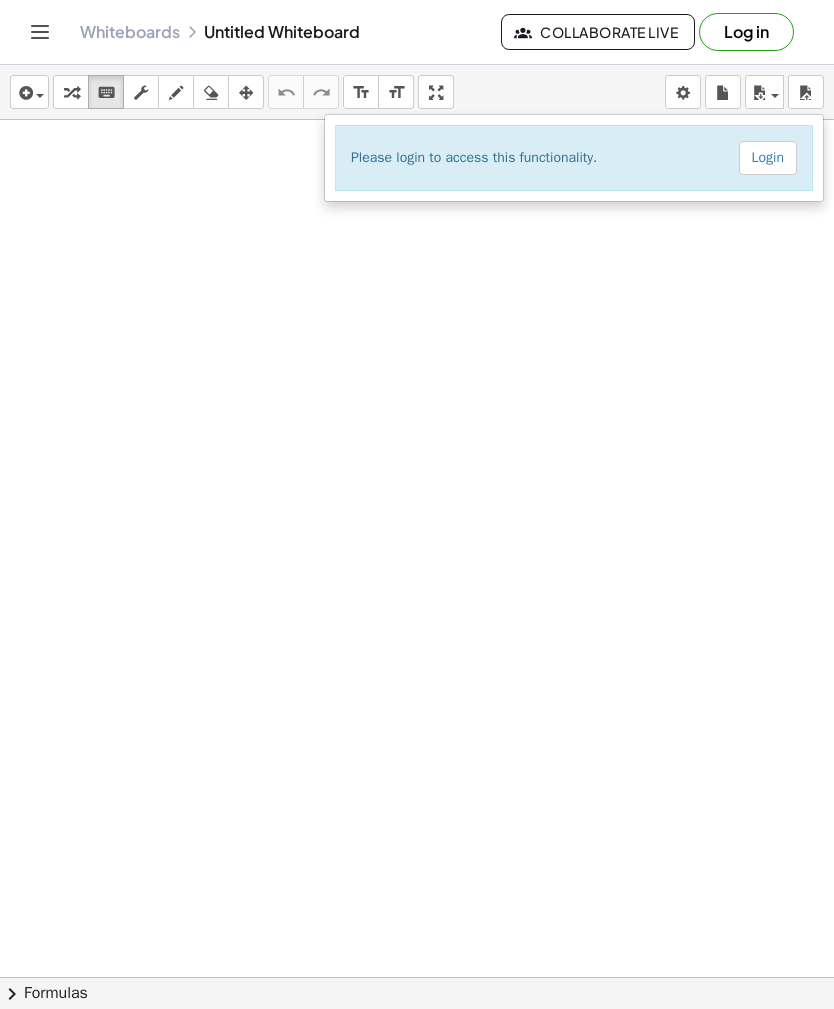 click at bounding box center (417, 504) 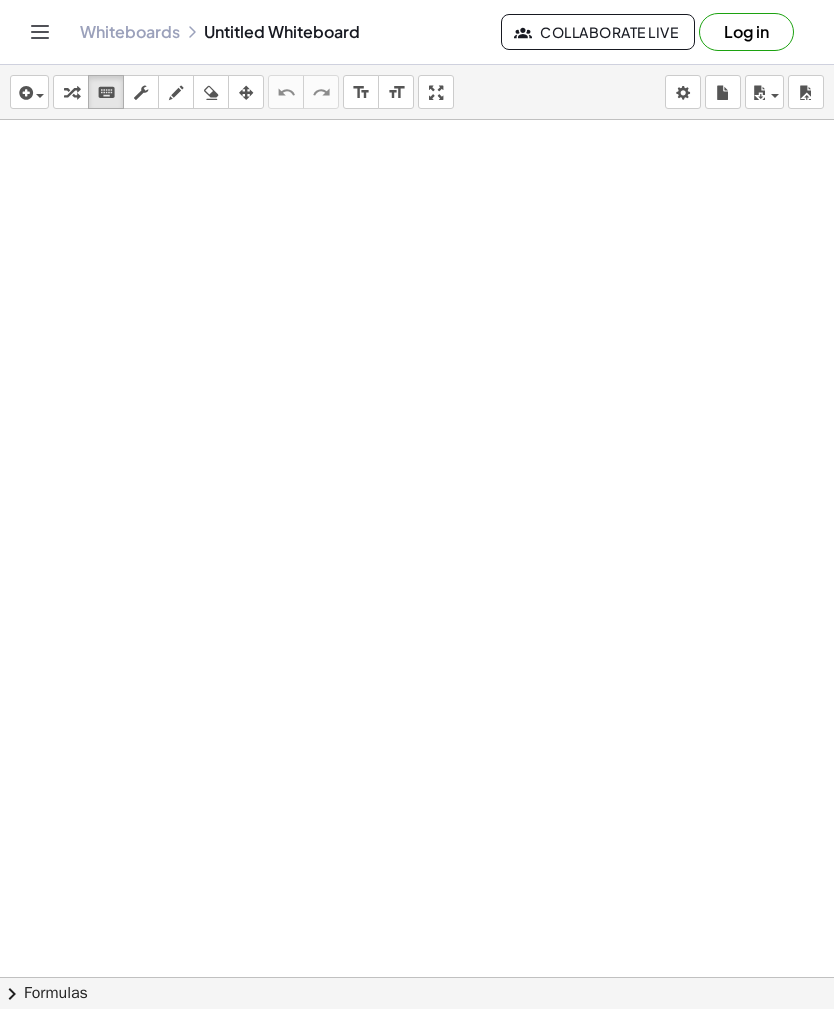 click on "save" at bounding box center [764, 92] 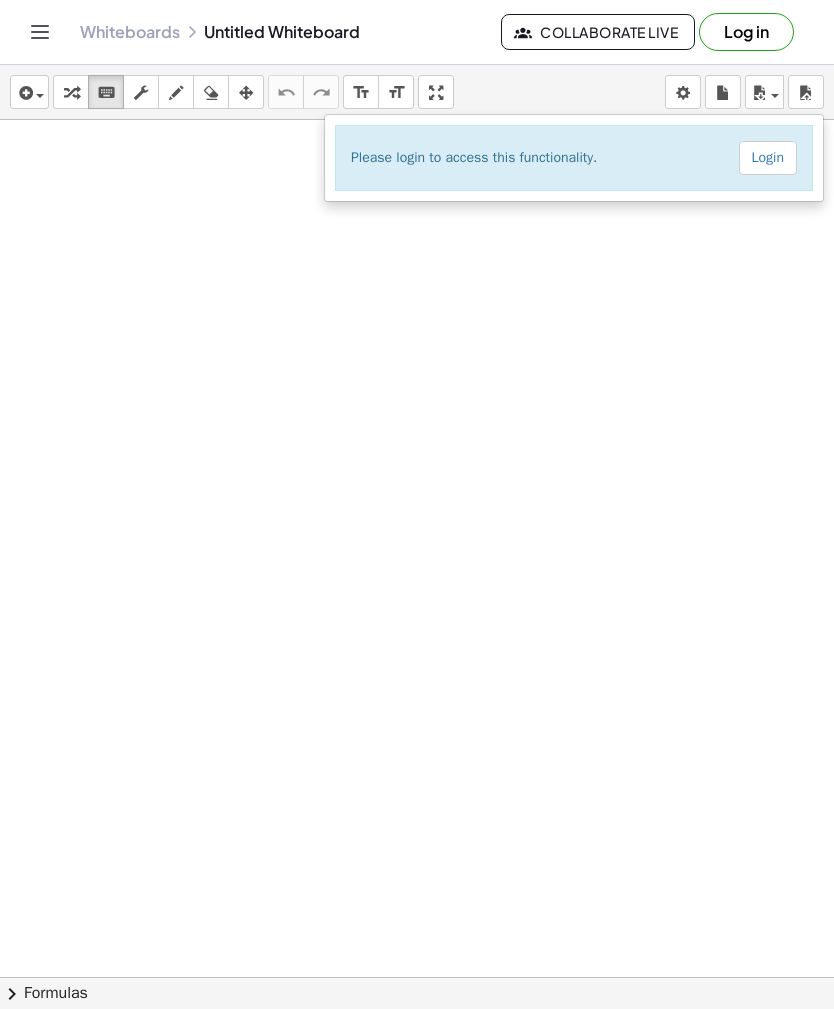 click at bounding box center (417, 504) 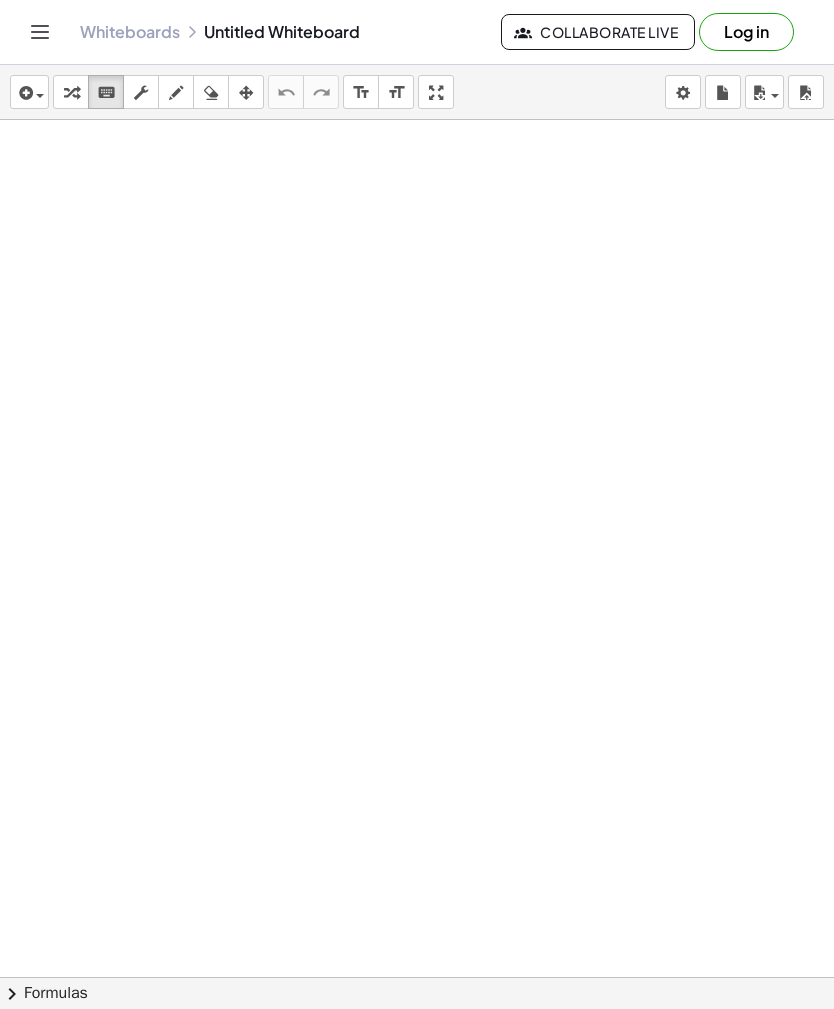 click at bounding box center (759, 93) 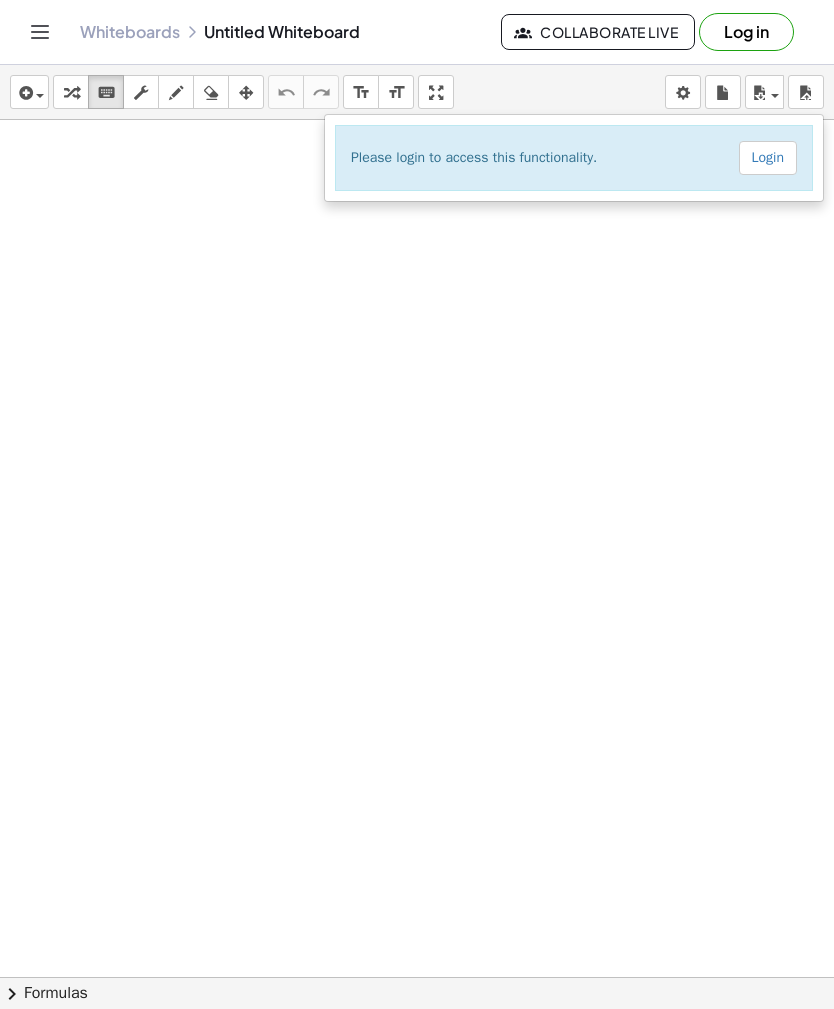 click at bounding box center (417, 504) 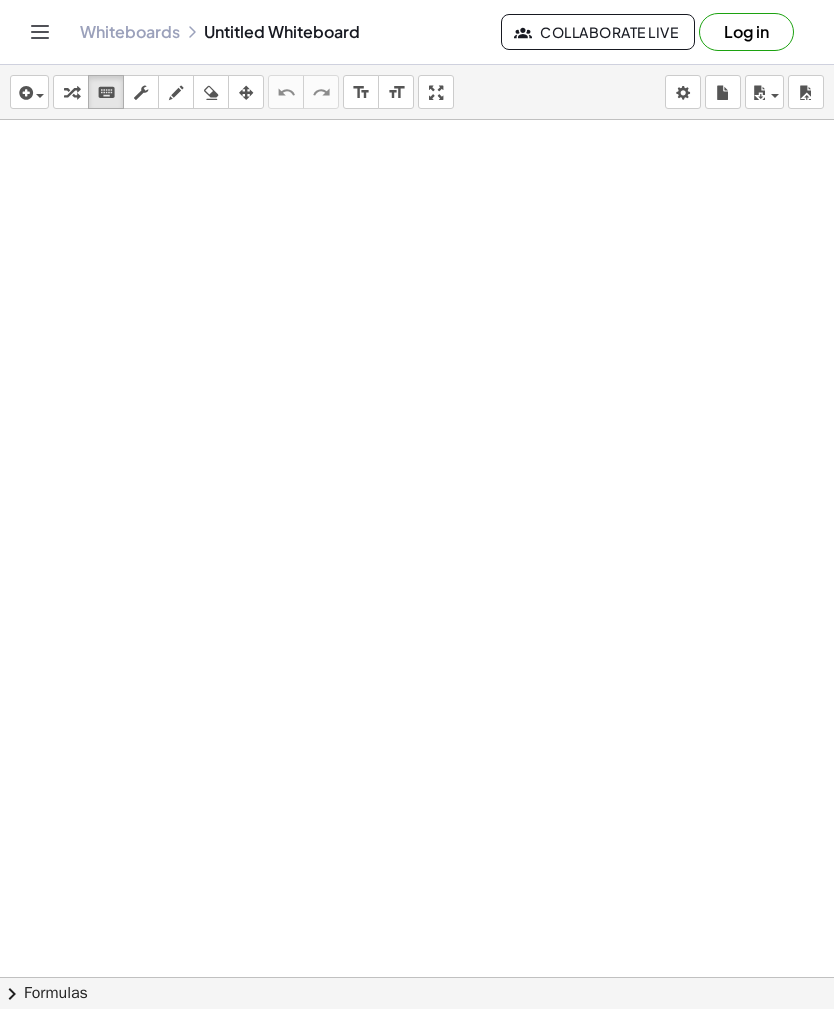 click on "Log in" at bounding box center [746, 32] 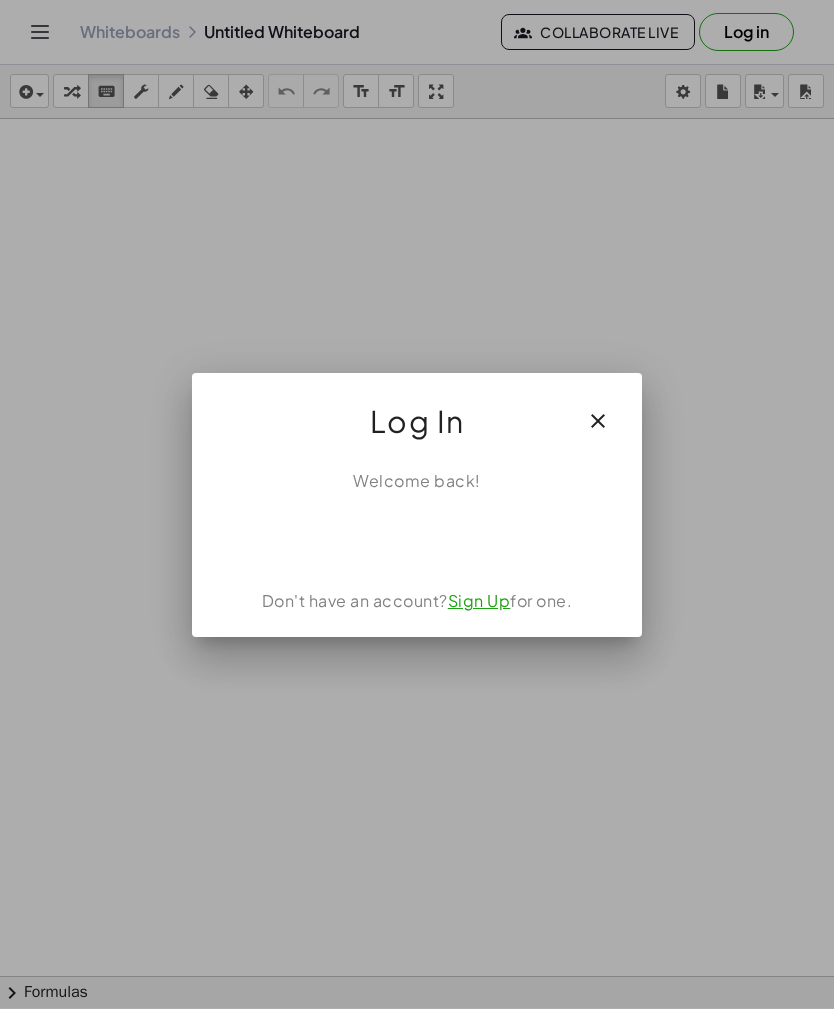 click on "Sign Up" at bounding box center (479, 600) 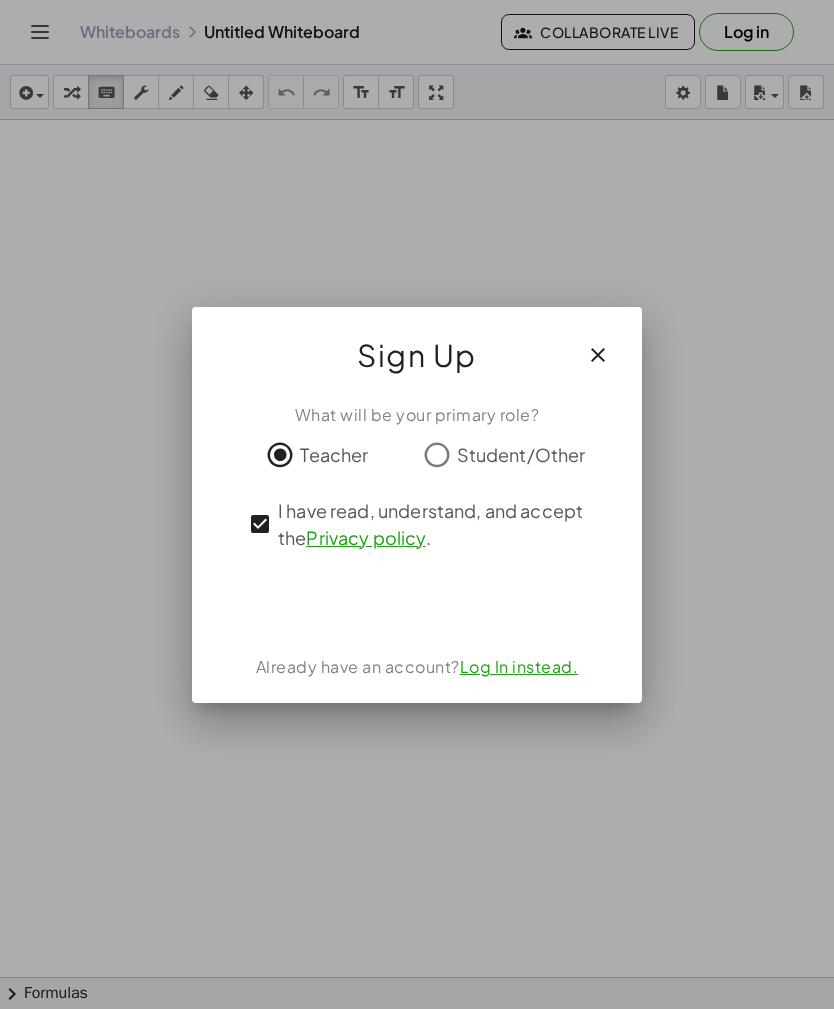 click at bounding box center (417, 603) 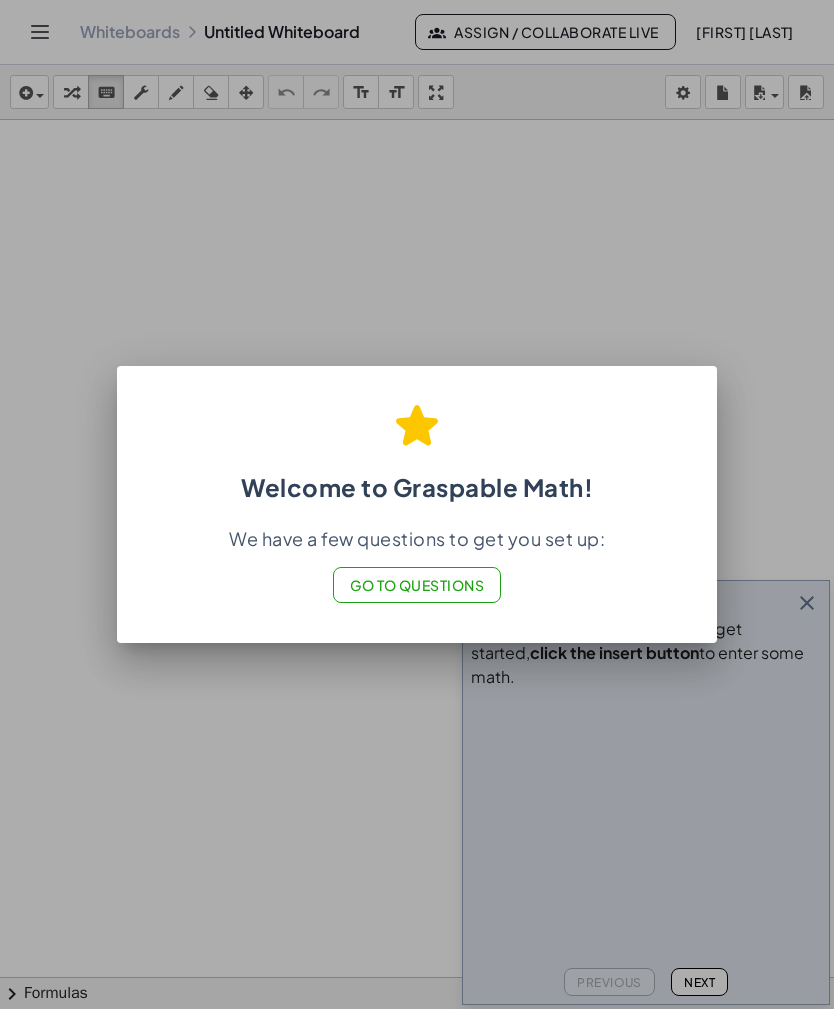 click on "Go to Questions" 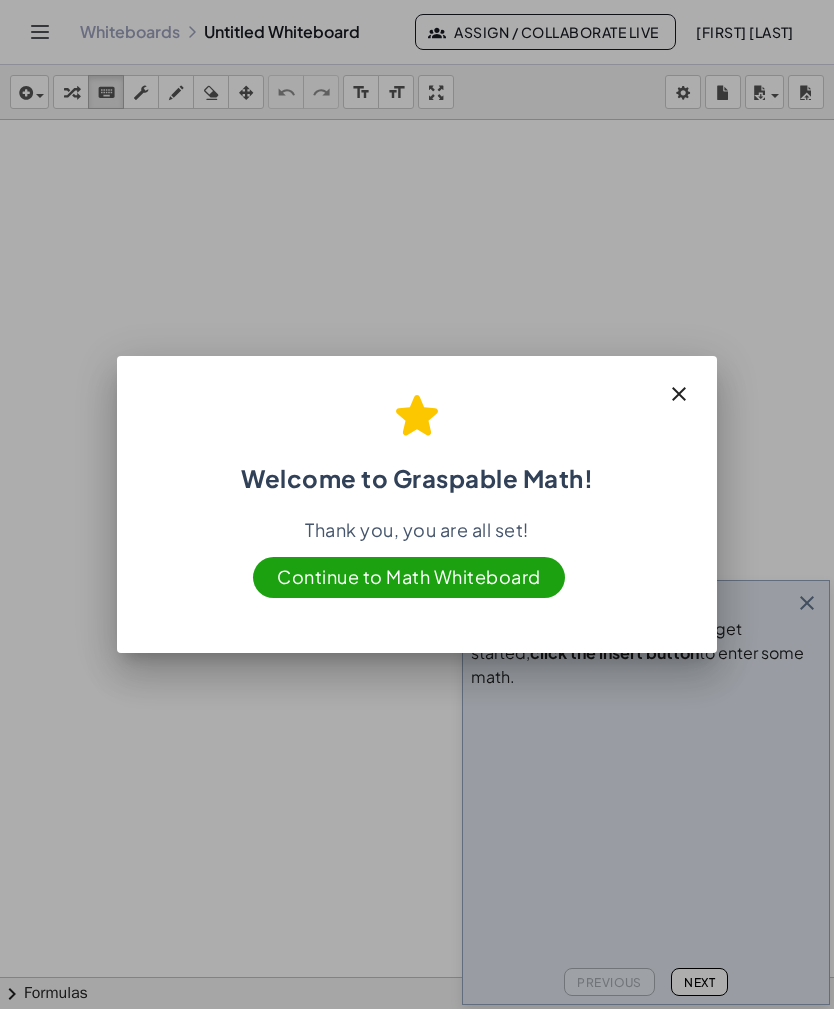 click 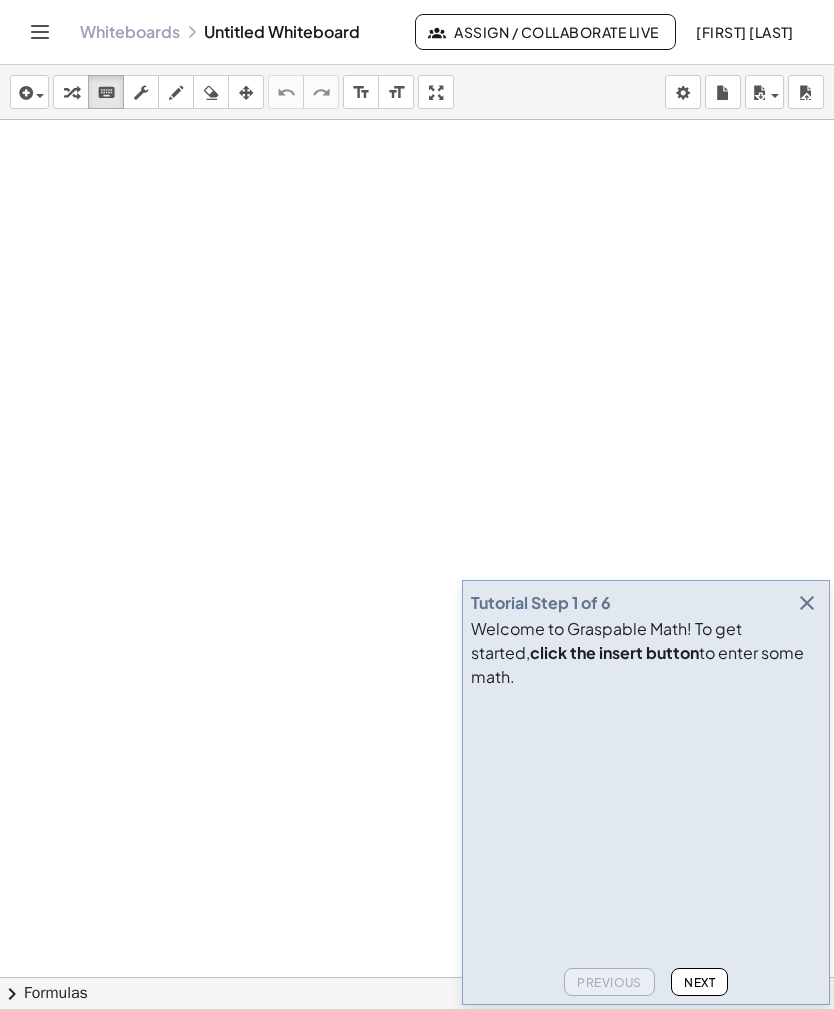 click at bounding box center (807, 603) 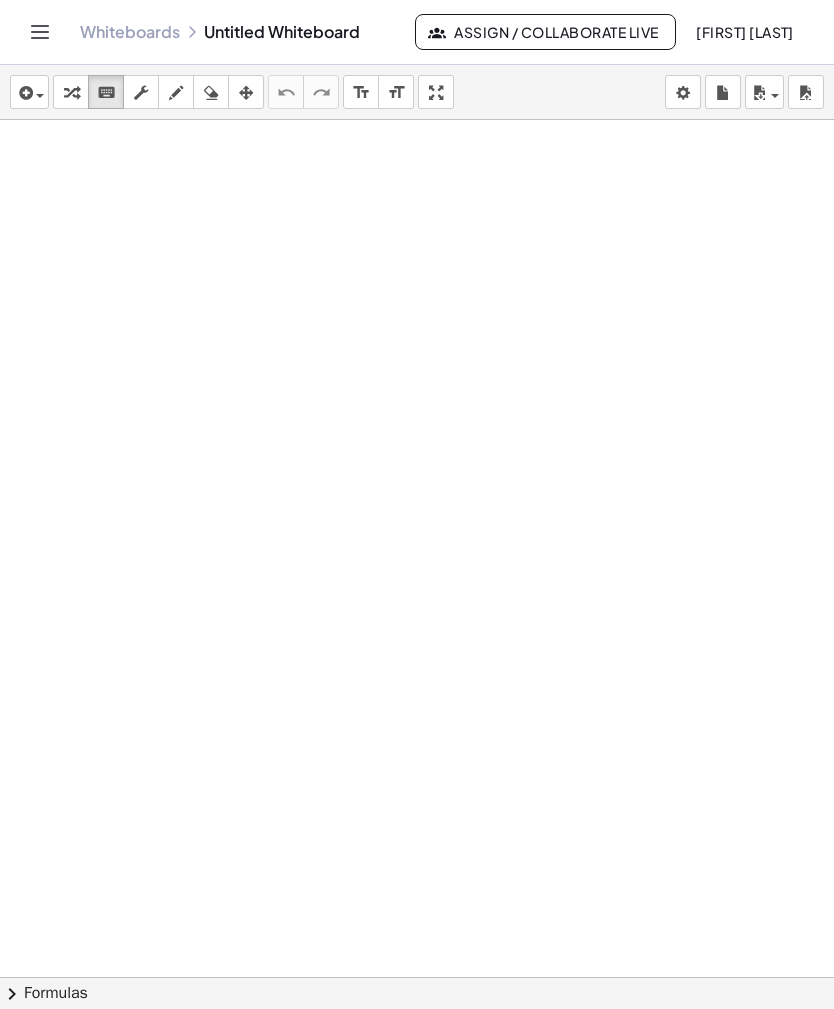 click at bounding box center [759, 93] 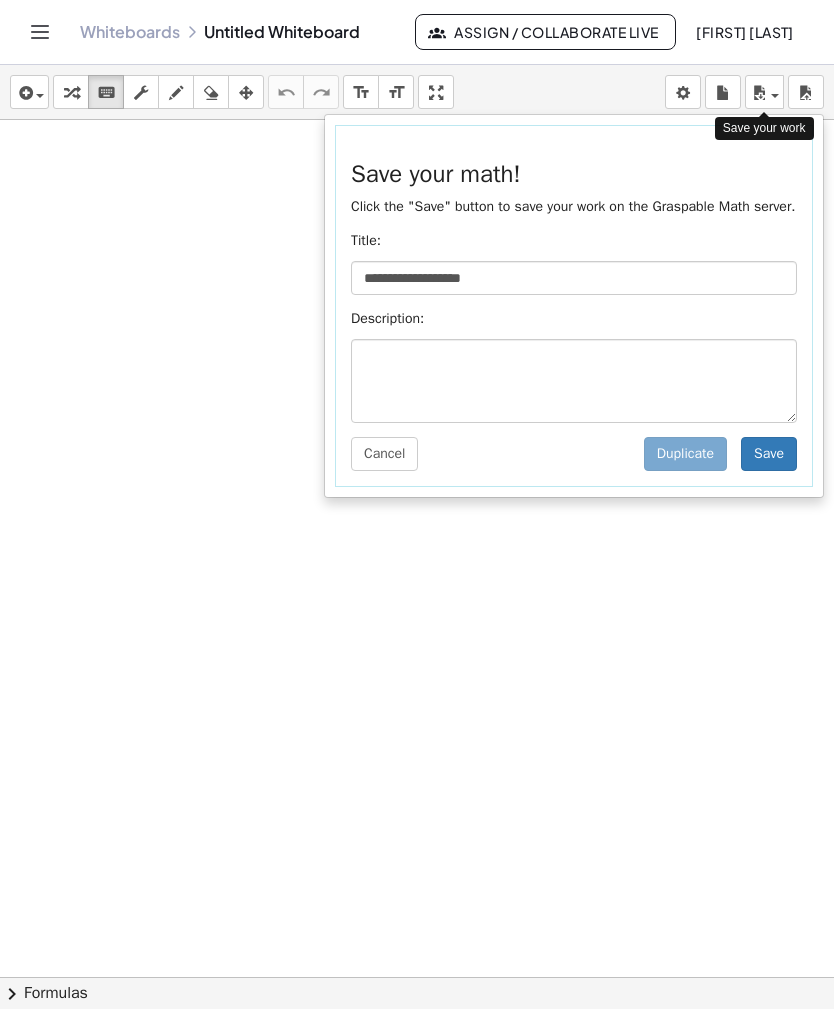 click at bounding box center (417, 504) 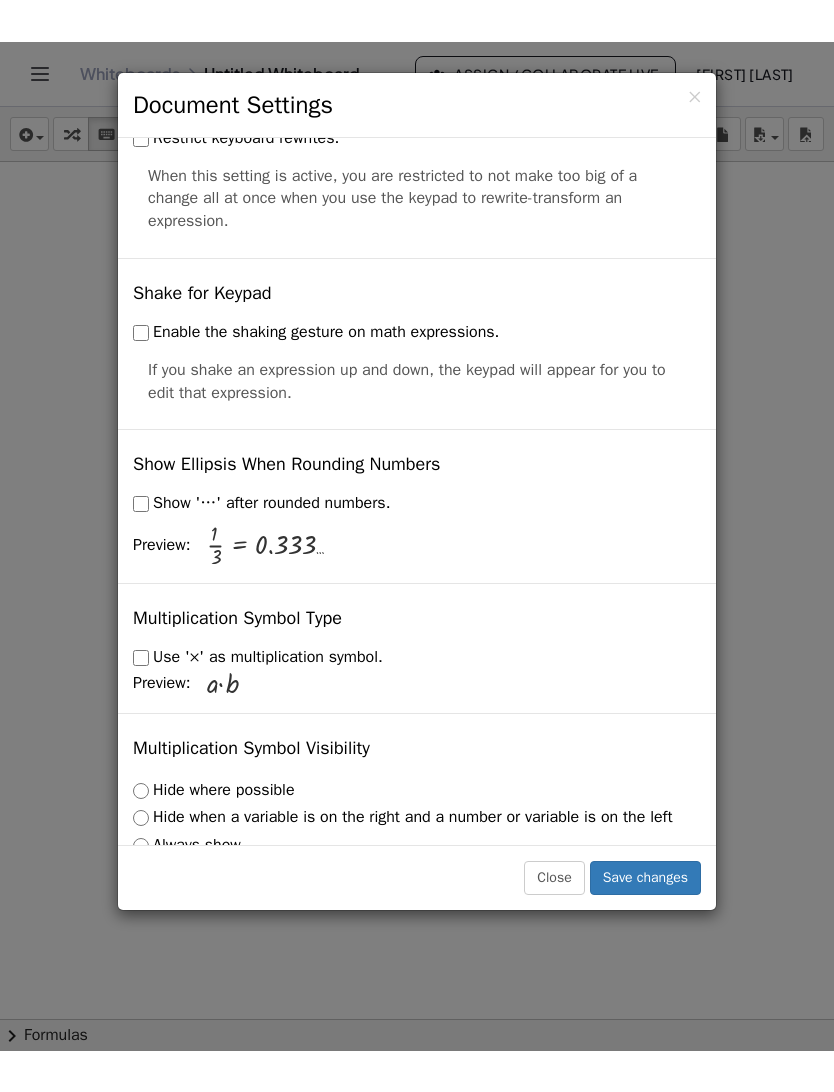 scroll, scrollTop: 4512, scrollLeft: 0, axis: vertical 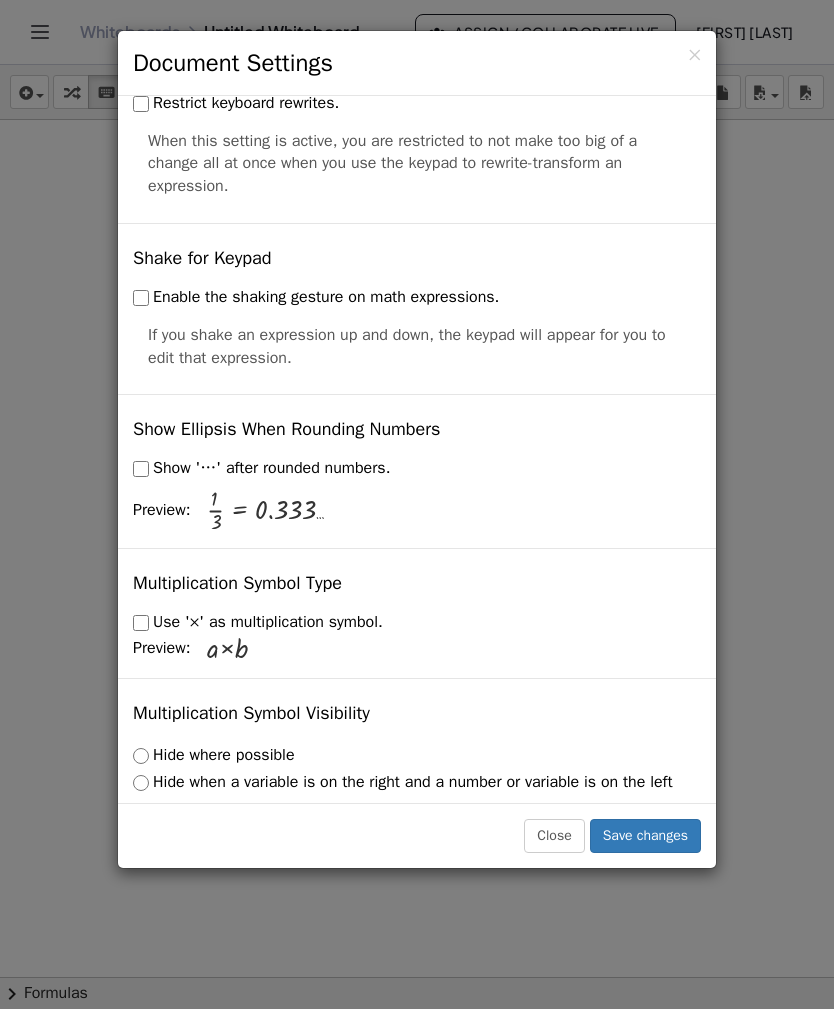click on "Save changes" at bounding box center [645, 836] 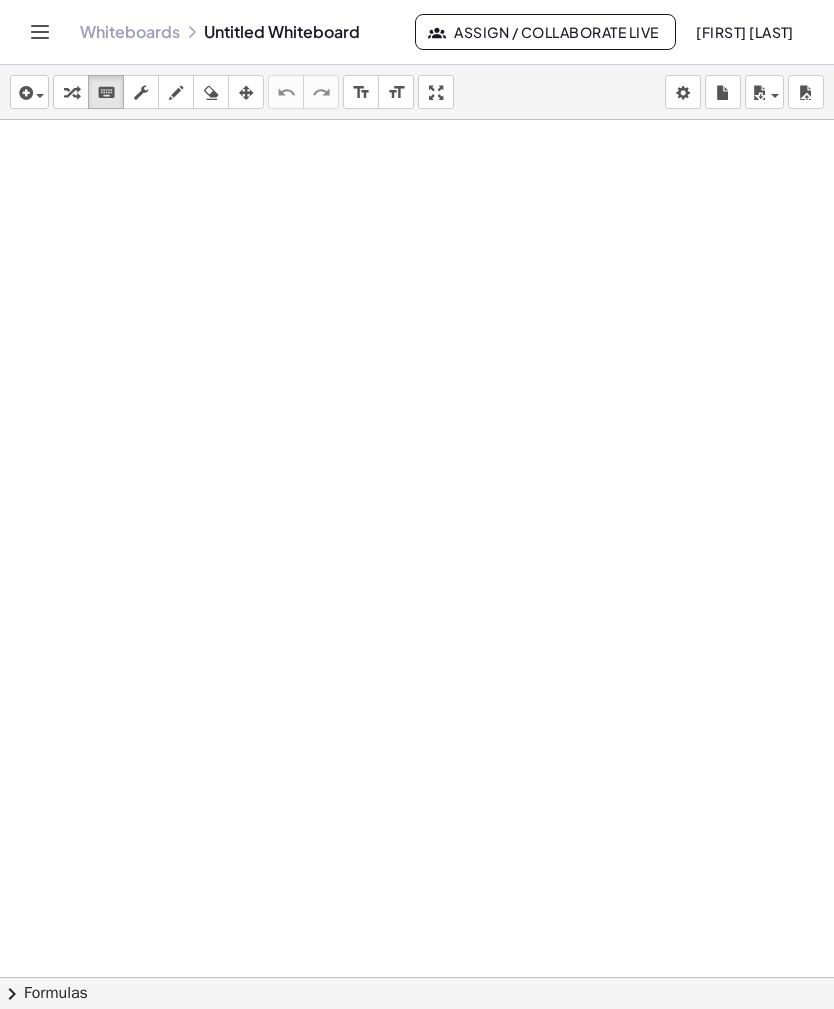 click at bounding box center (35, 95) 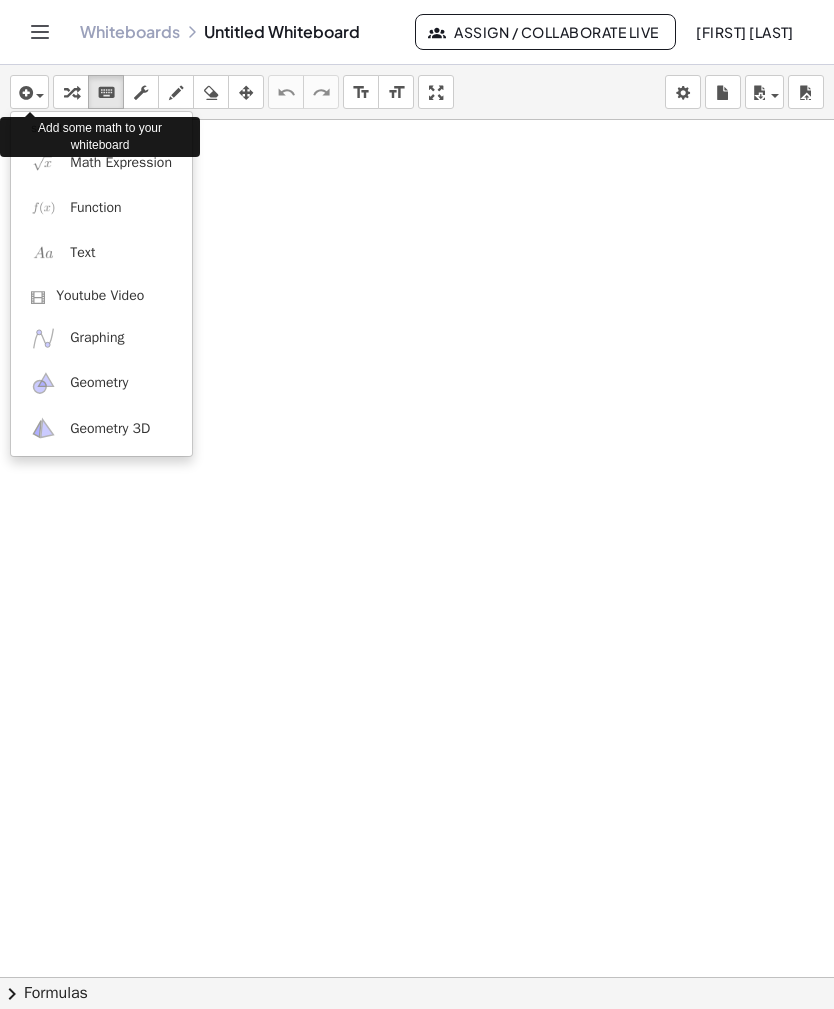 click at bounding box center (417, 504) 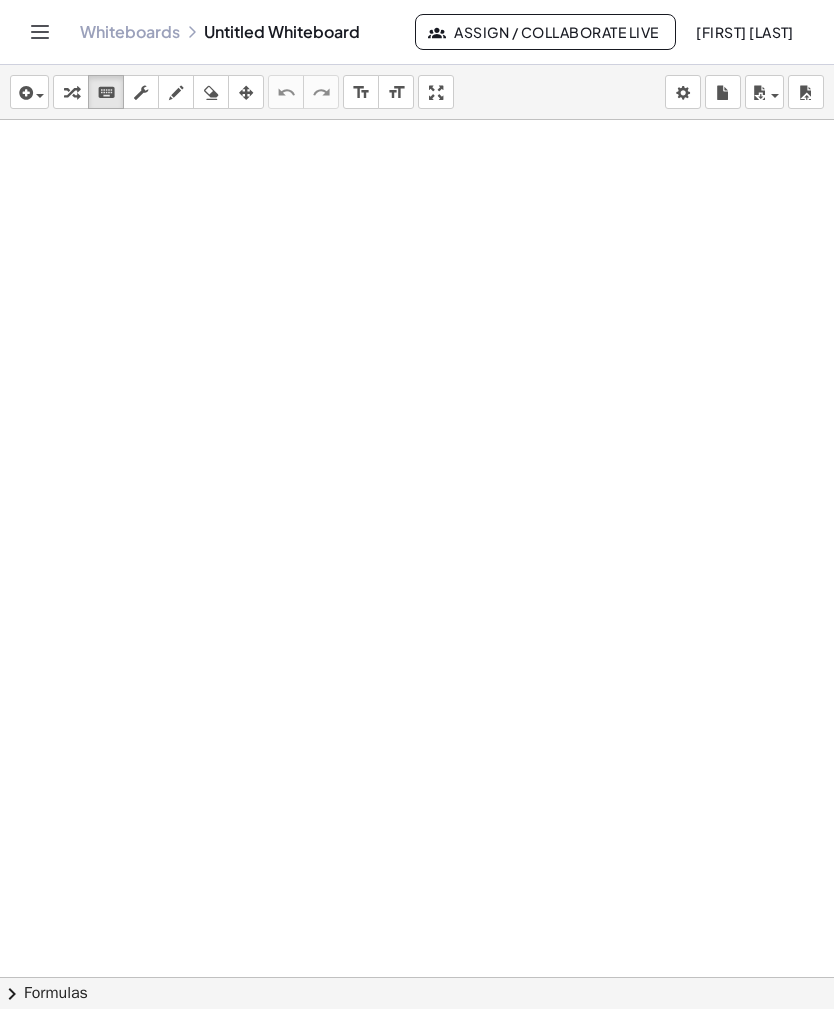 click 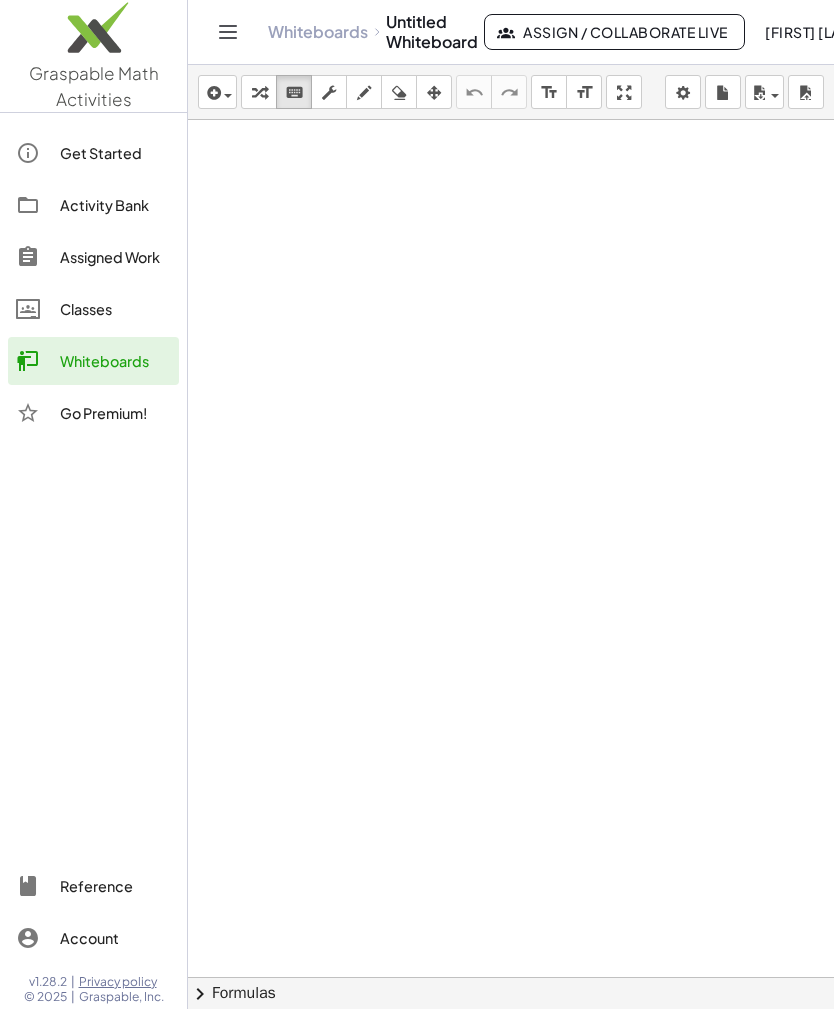 click 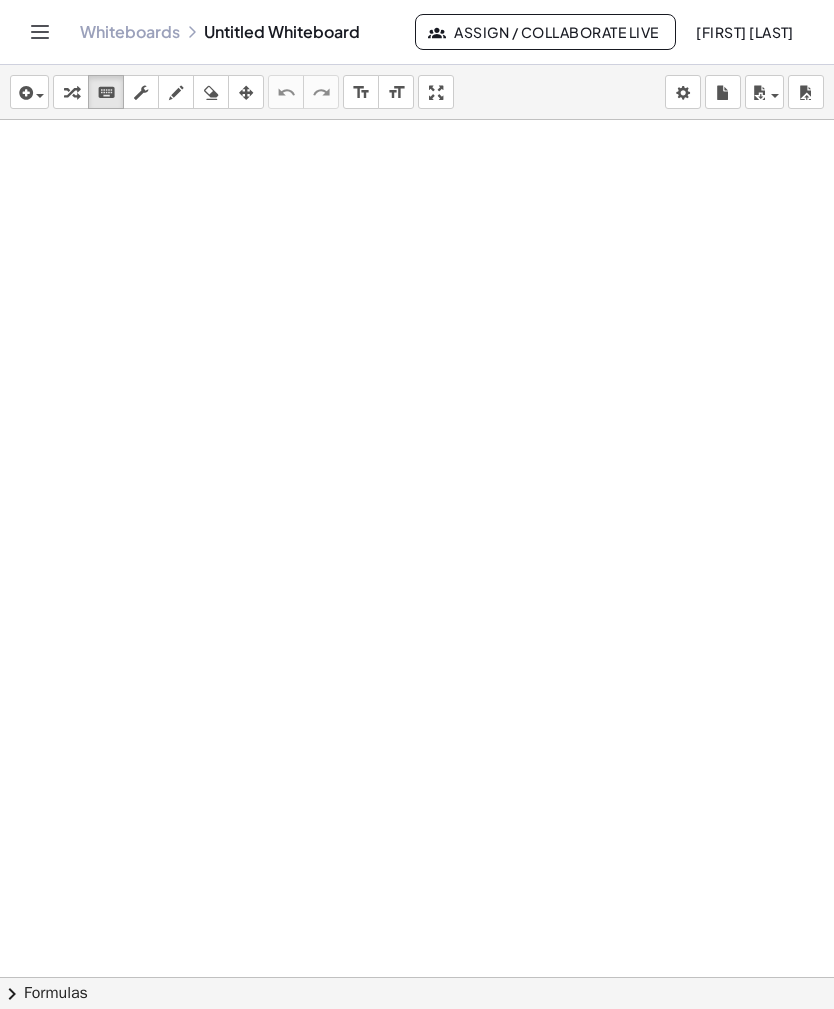 click at bounding box center [35, 95] 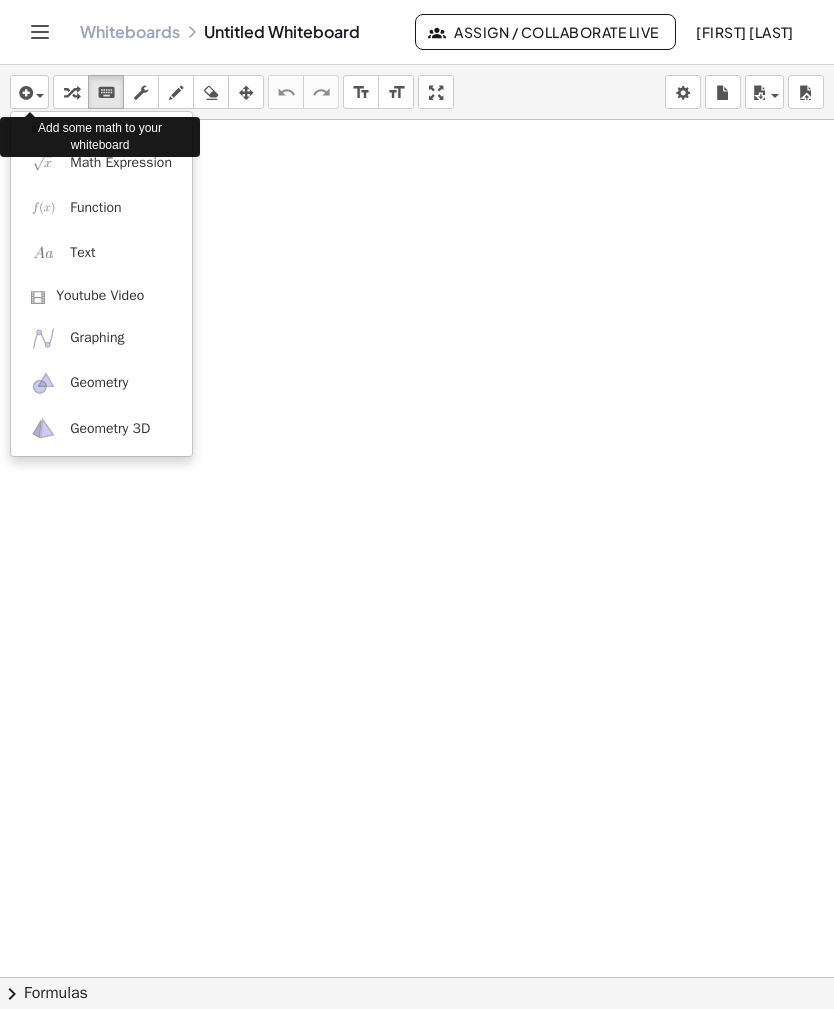 click at bounding box center [417, 504] 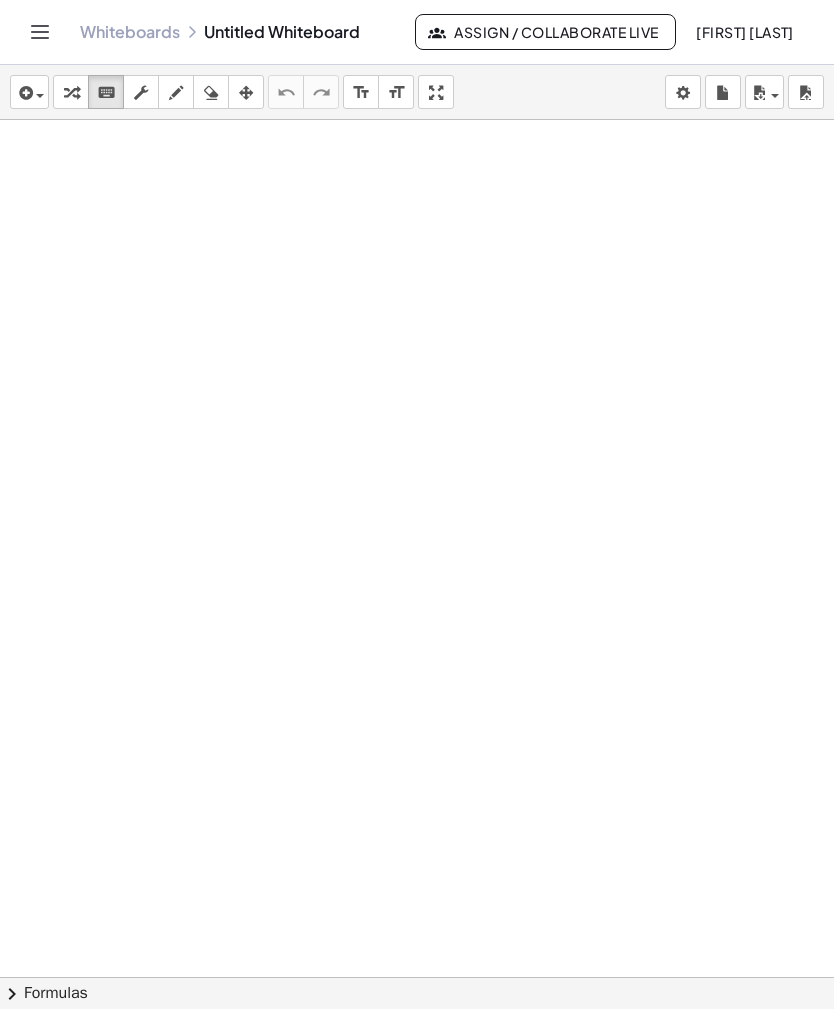 click at bounding box center [775, 96] 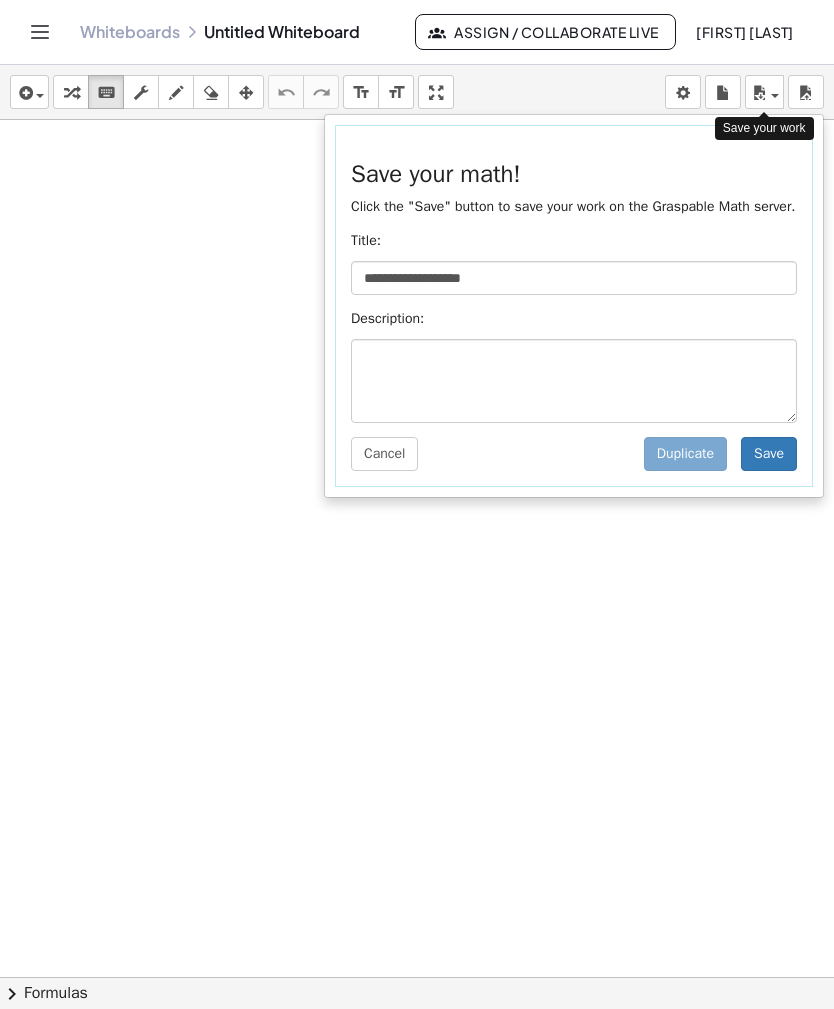 click at bounding box center [417, 504] 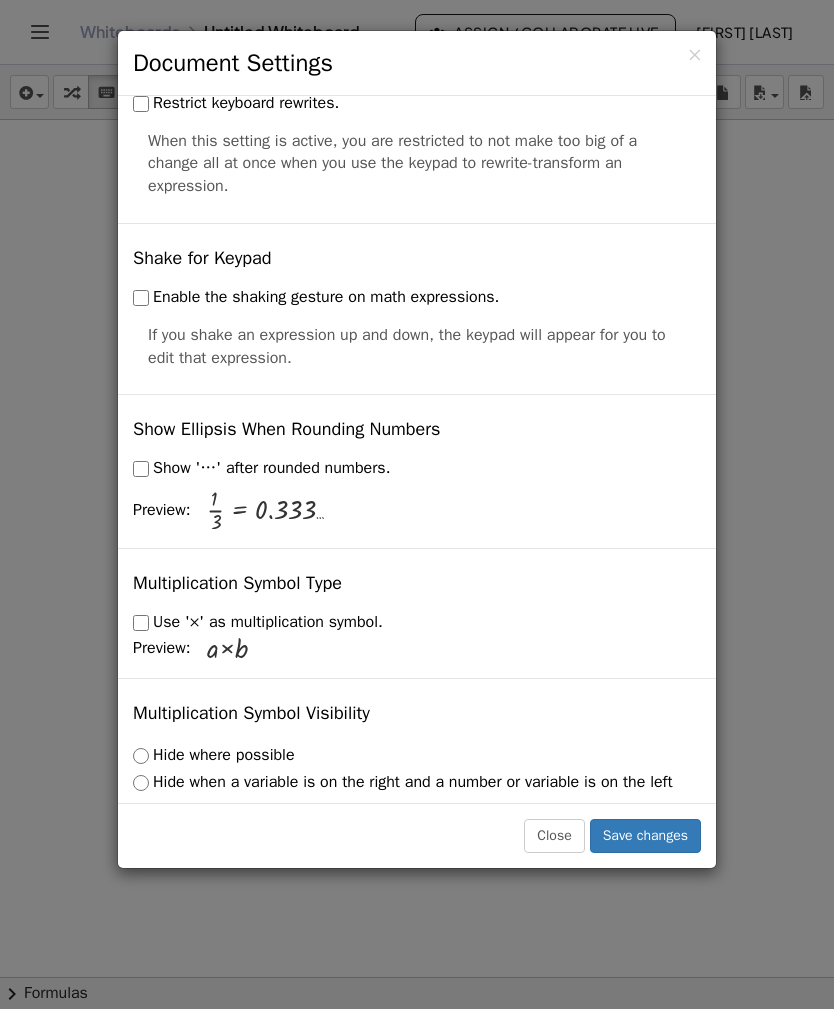 click on "× Document Settings These settings are saved with the document you are currently working on.
Rewriting Equations via Dragging
Disable Dragging
Dragging
Dragging and Simplify
Drag a term across the equals sign to apply the inverse operation to both sides. Will show the inverse terms on both sides of the equation.
Unit for Trigonometric Functions
Radians
Degrees
Already calculated steps will be updated according to this setting.
Preview:
sin ( , 90 ) = 1
Show Edit/Balance Buttons
Show Edit/Balance Buttons
Show or hide the edit or balance button beneath each derivation.
Substitute with parenthesis
+ a 2" at bounding box center [417, 504] 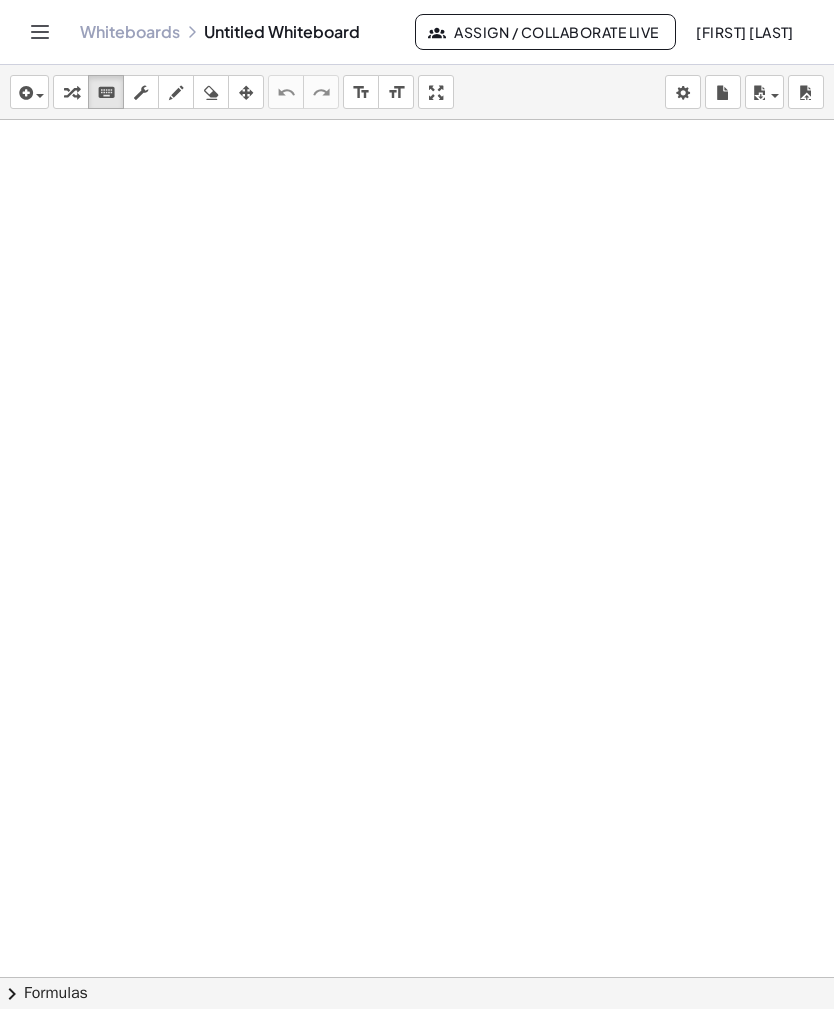 click on "load" at bounding box center [806, 92] 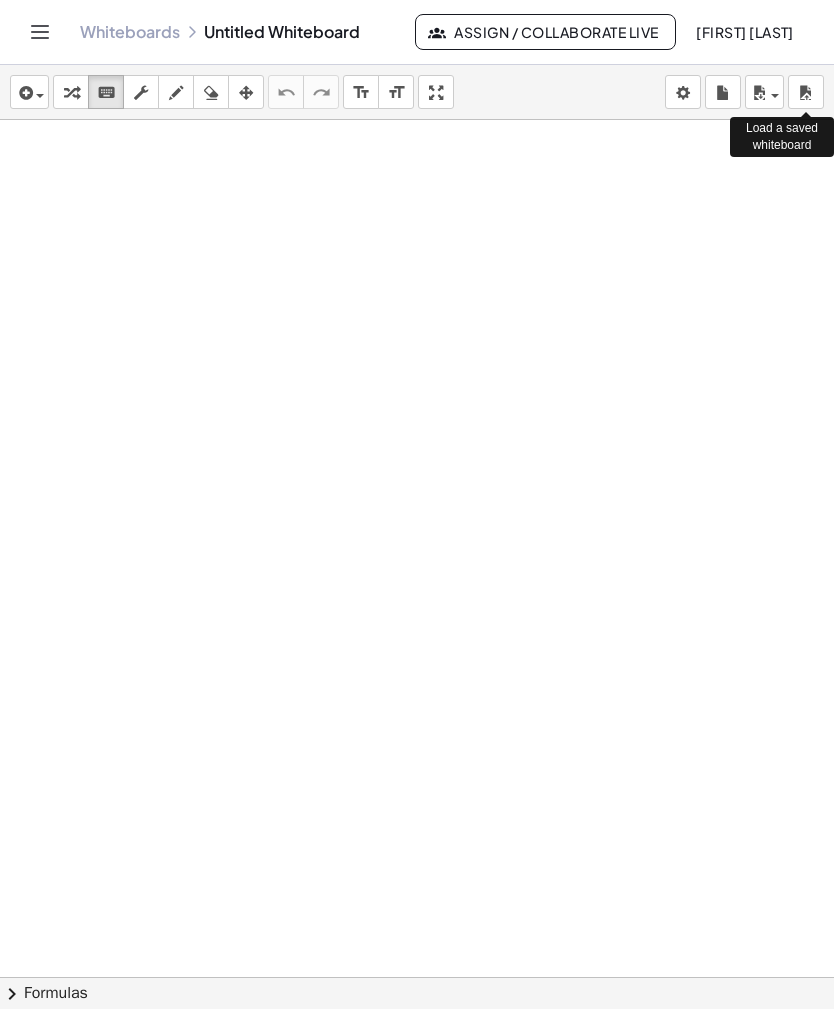 click on "load" at bounding box center (806, 92) 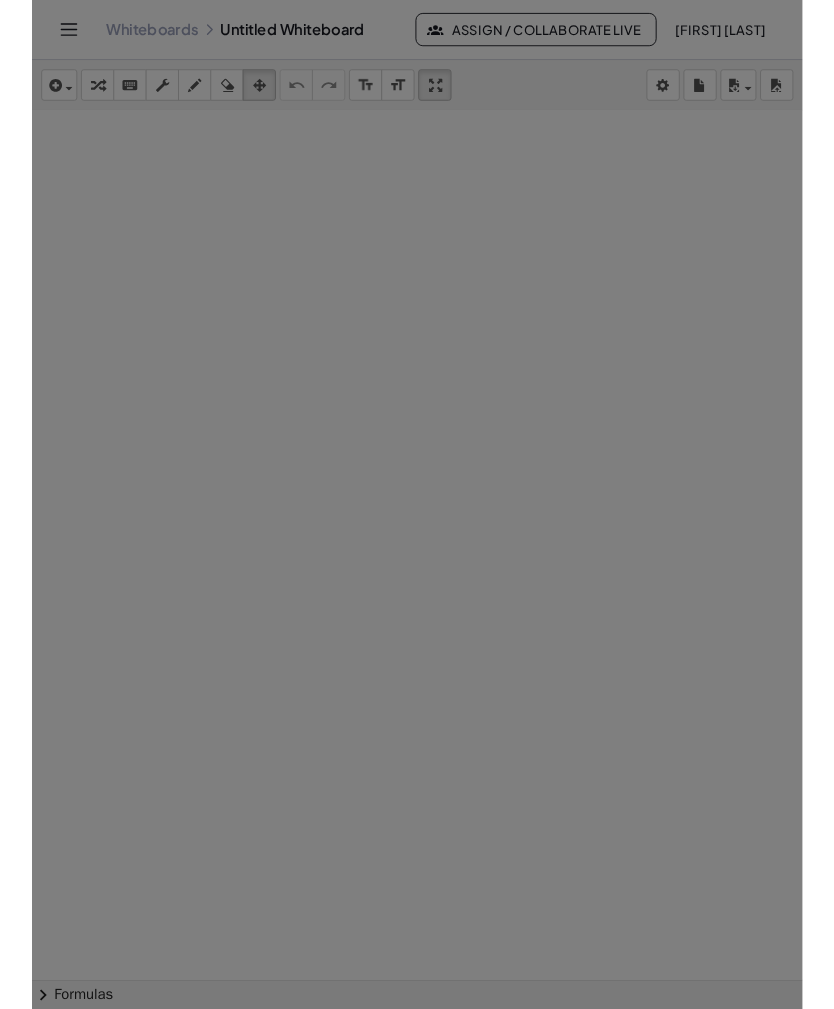 scroll, scrollTop: 4492, scrollLeft: 0, axis: vertical 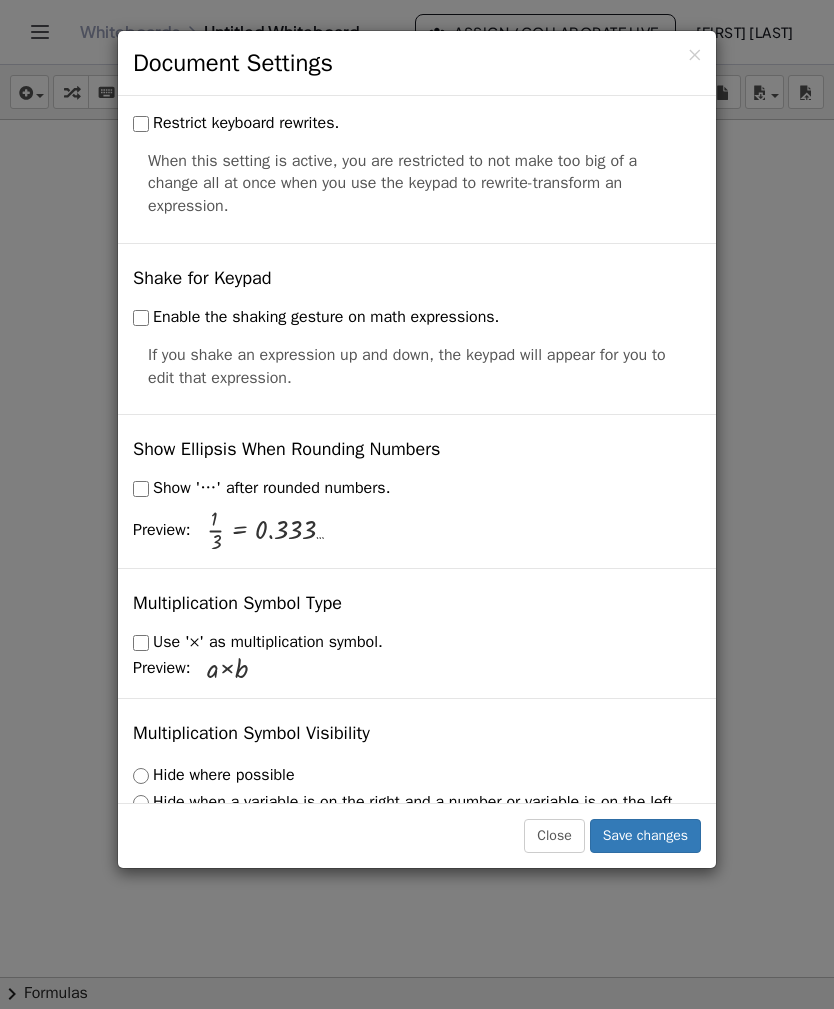 click on "×" at bounding box center [694, 54] 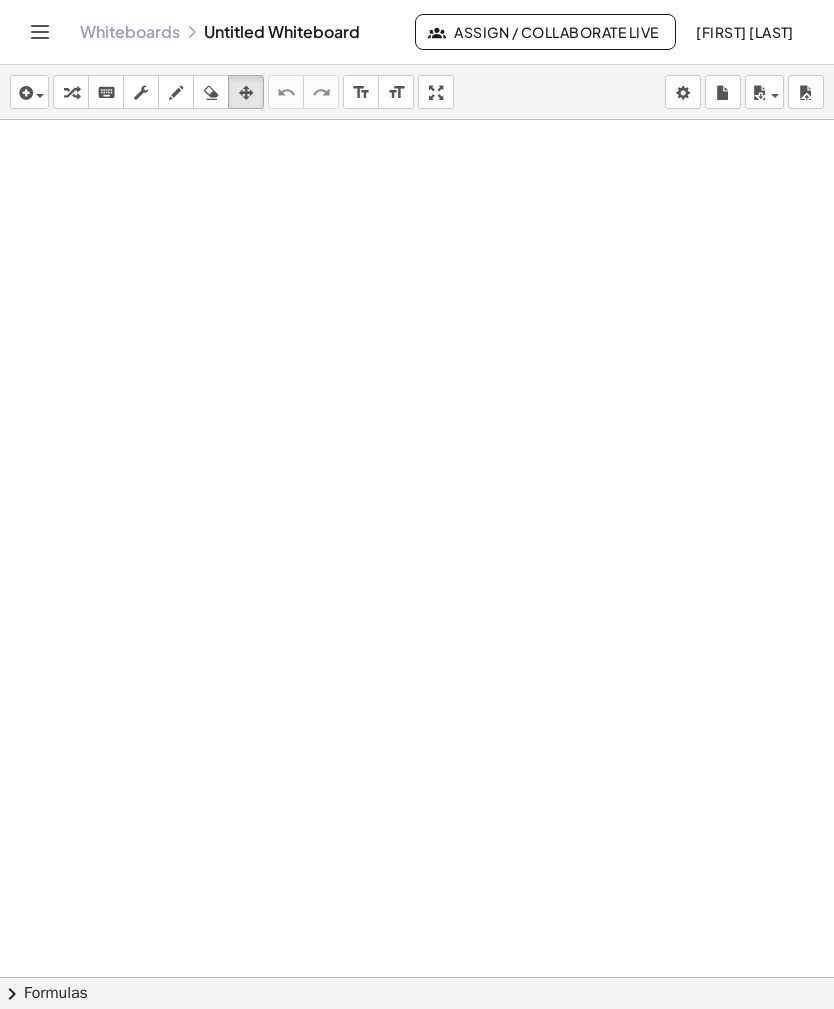 click at bounding box center [24, 93] 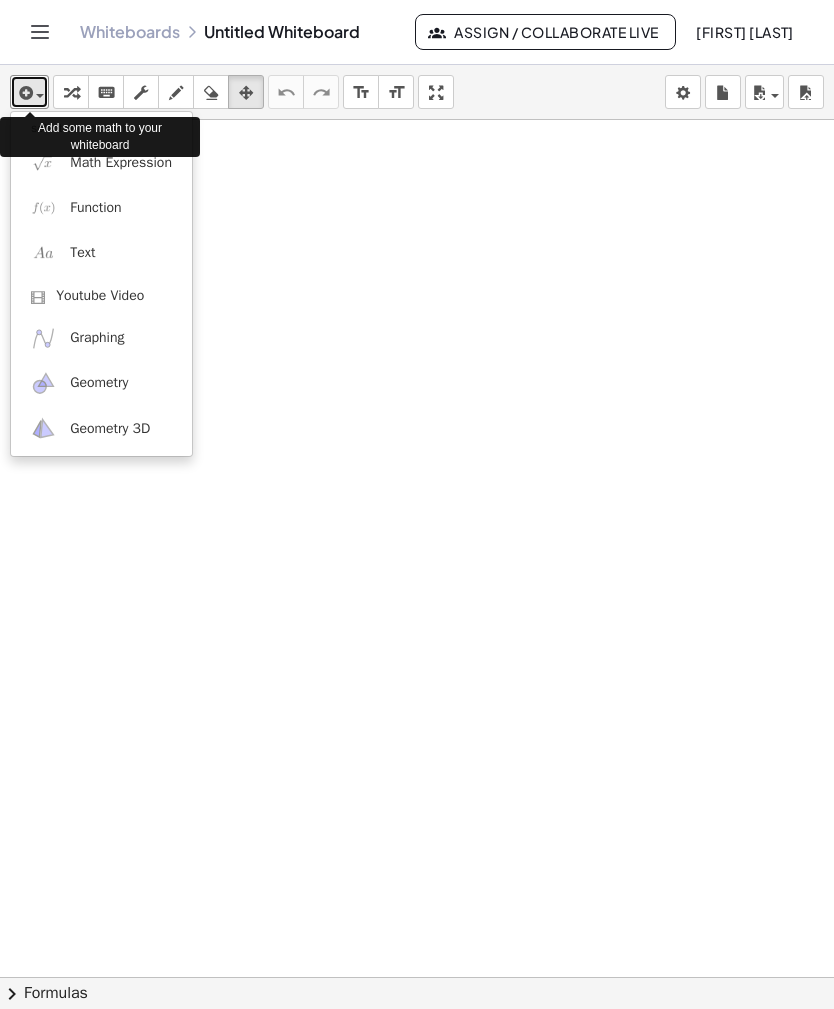 scroll, scrollTop: 0, scrollLeft: 0, axis: both 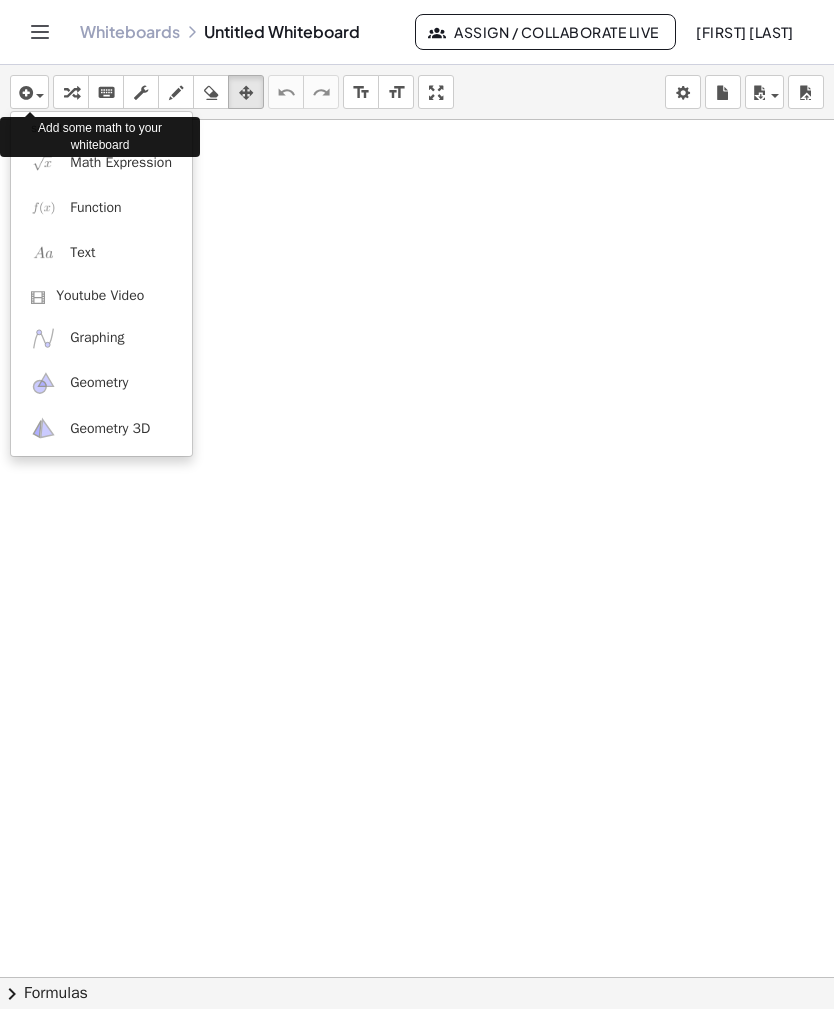click at bounding box center [417, 504] 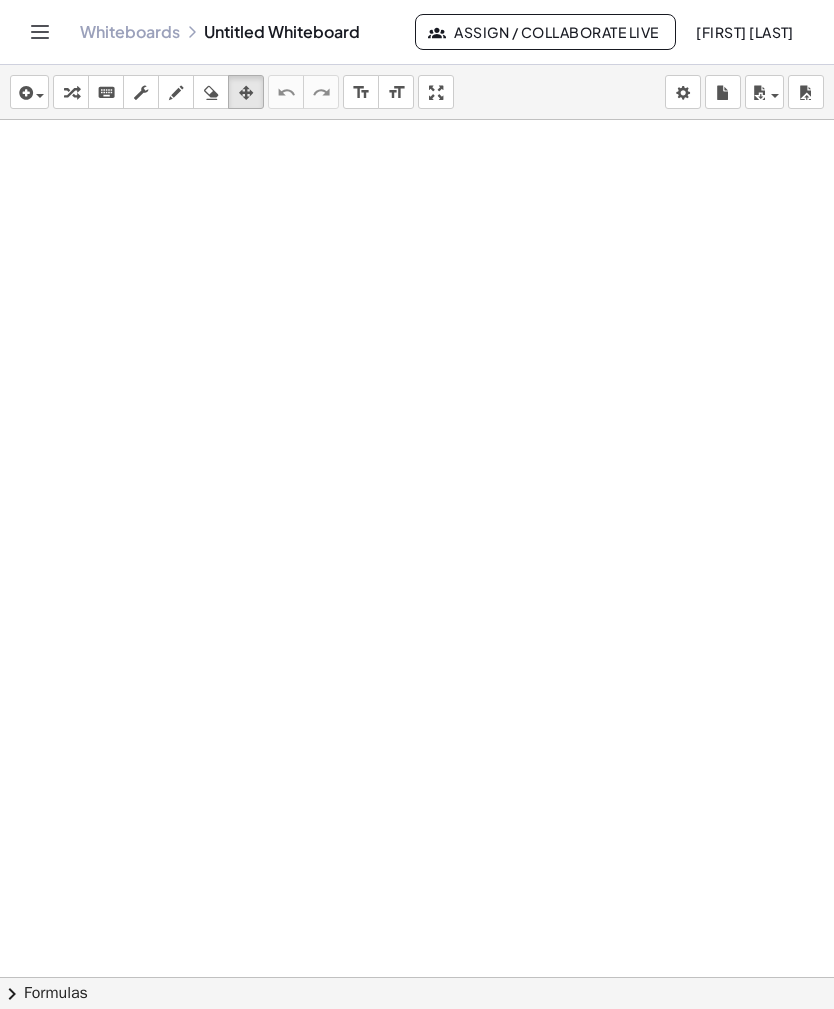 click at bounding box center [40, 96] 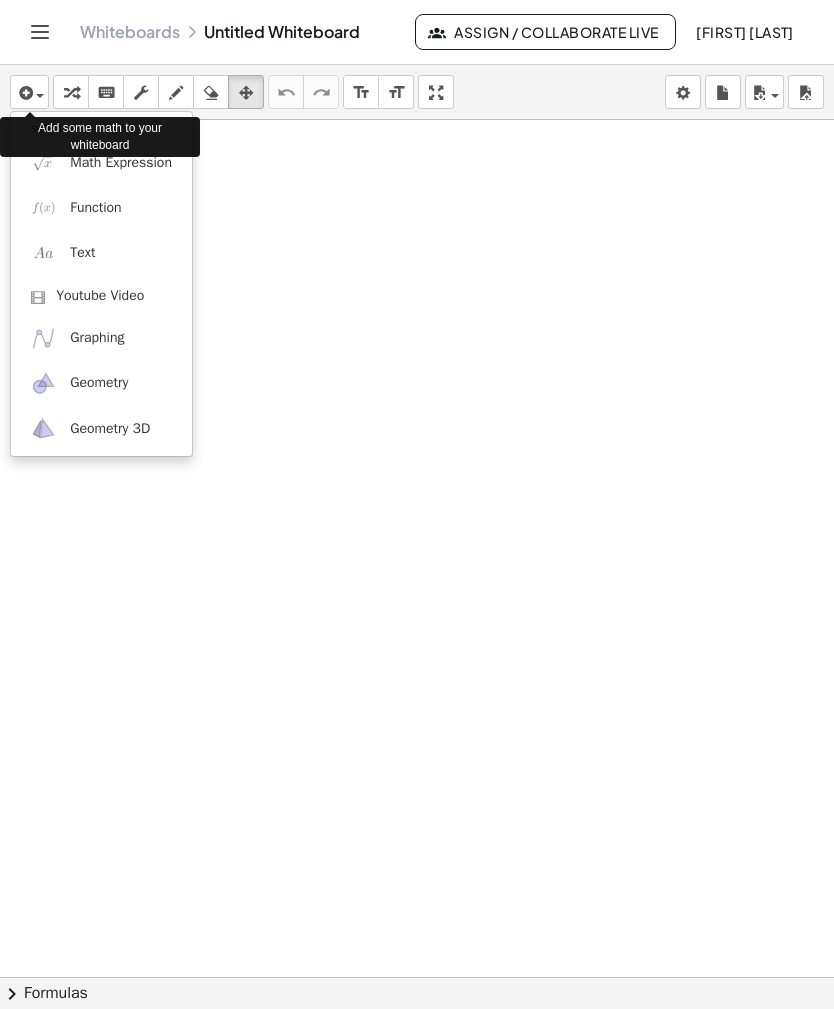 click at bounding box center (417, 504) 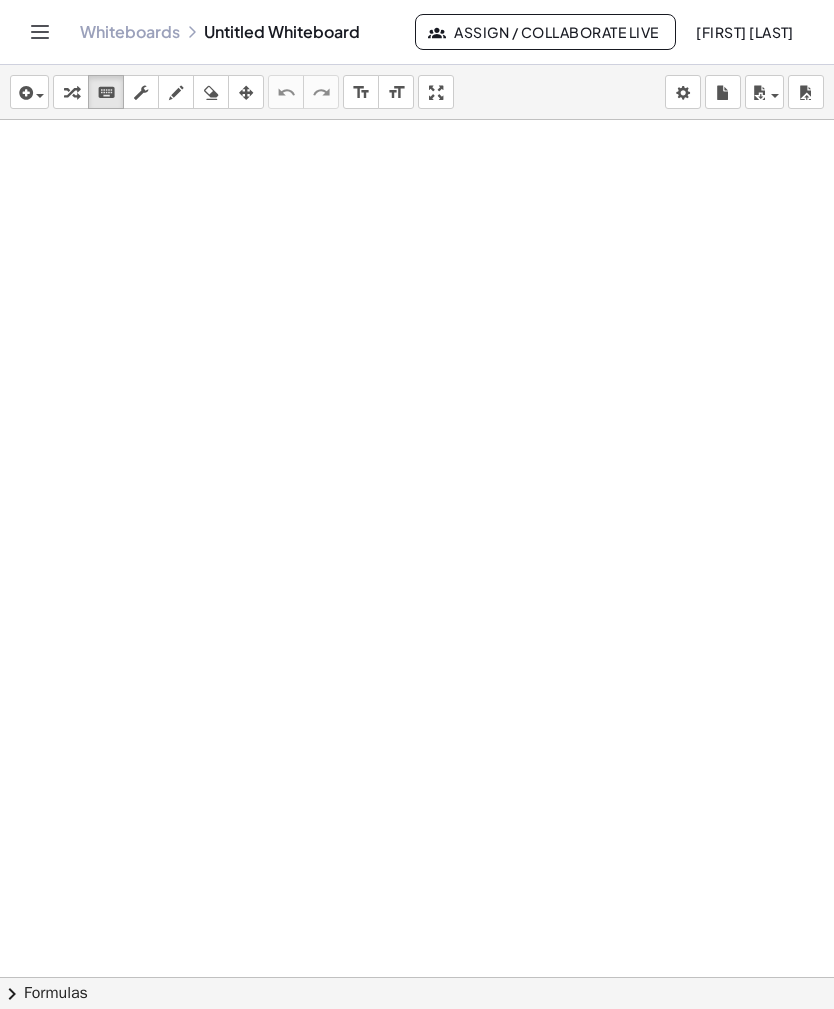 scroll, scrollTop: 766, scrollLeft: 0, axis: vertical 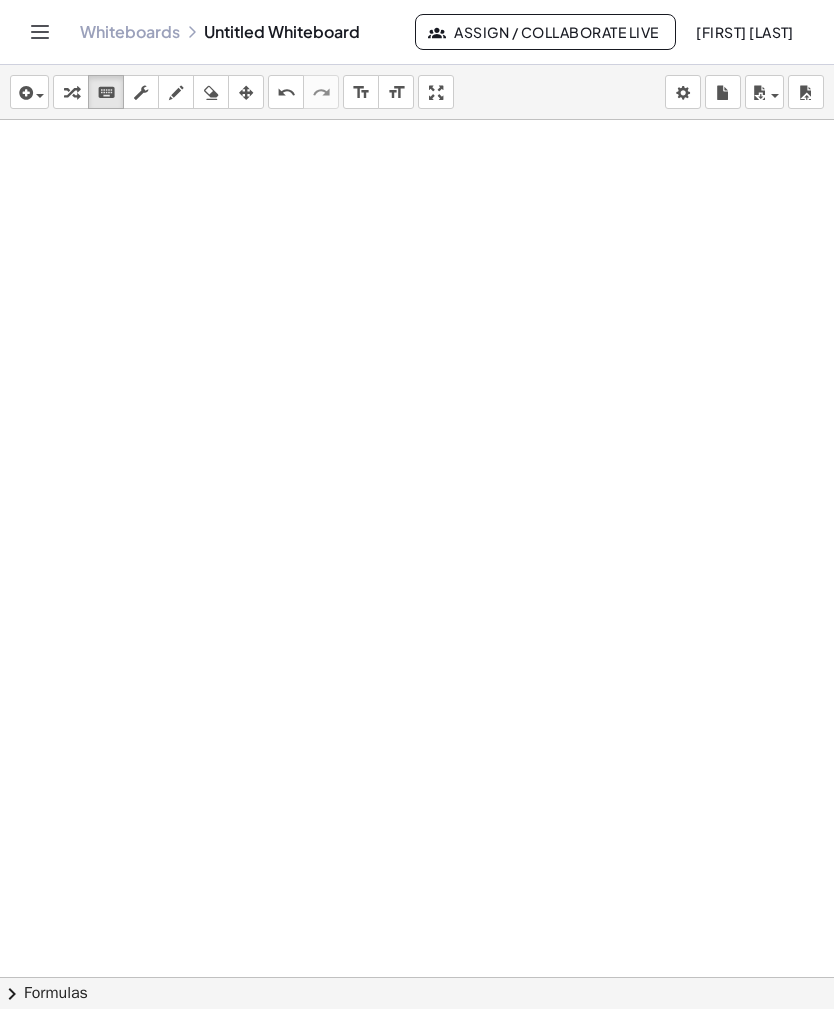 click at bounding box center [29, 92] 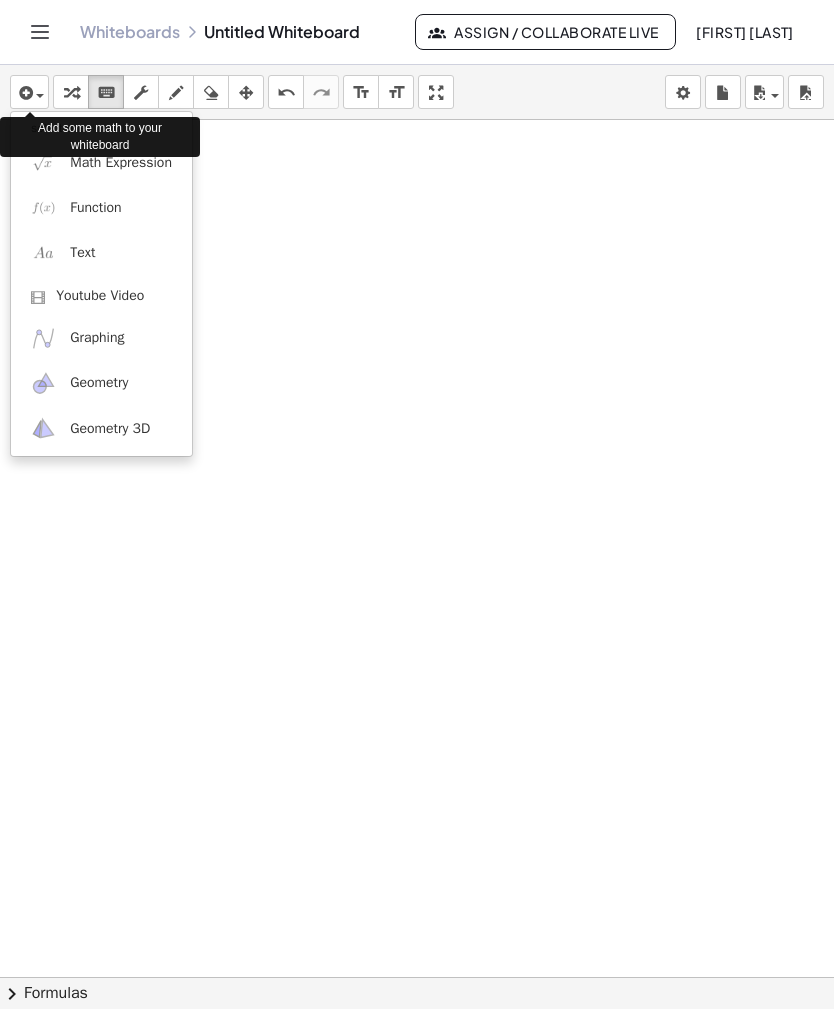 click on "Math Expression" at bounding box center [101, 162] 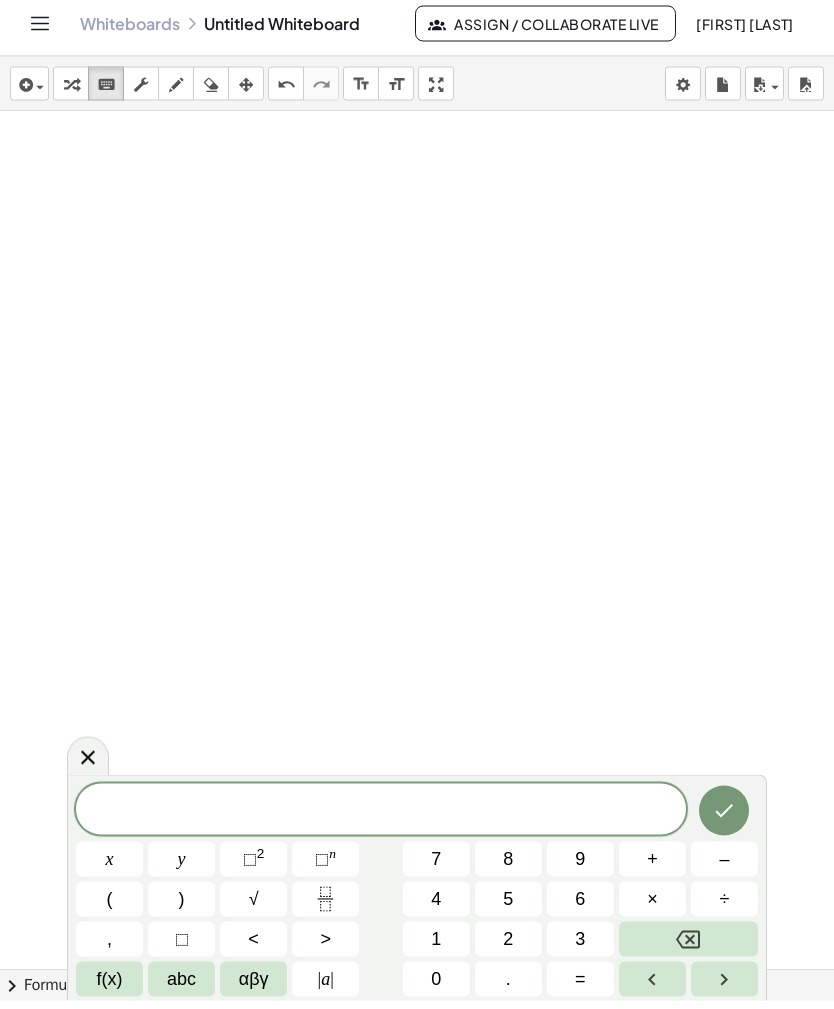 scroll, scrollTop: 0, scrollLeft: 0, axis: both 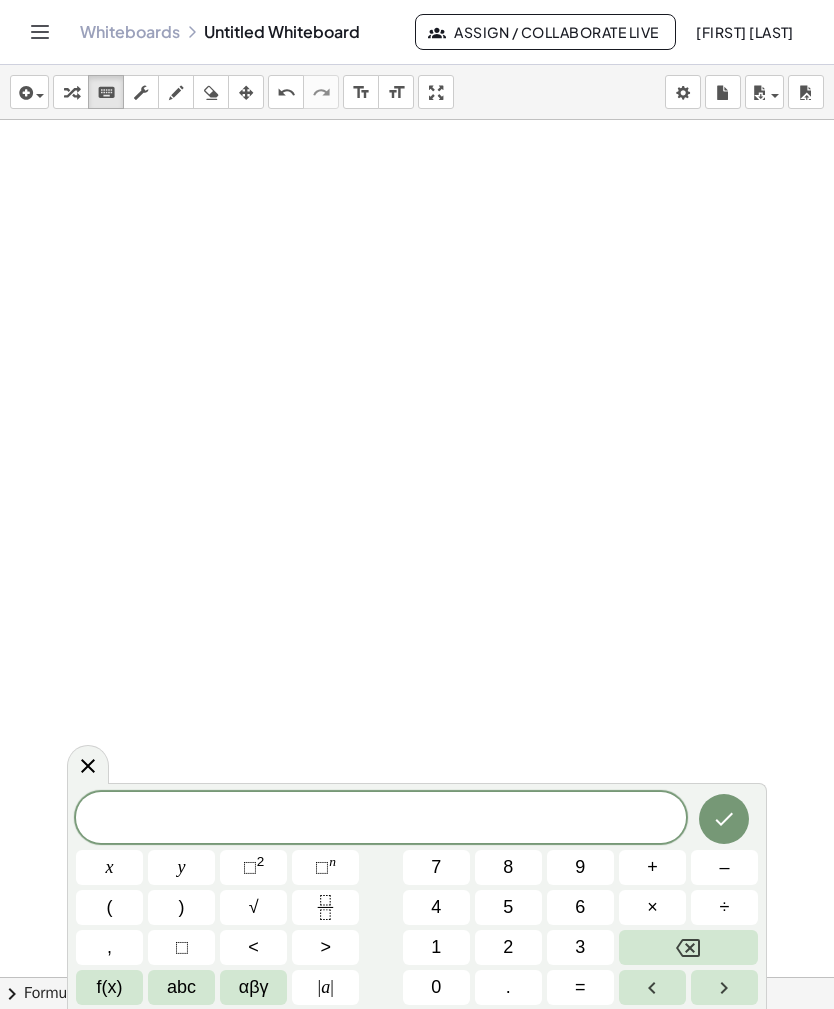 click on "7" at bounding box center [436, 867] 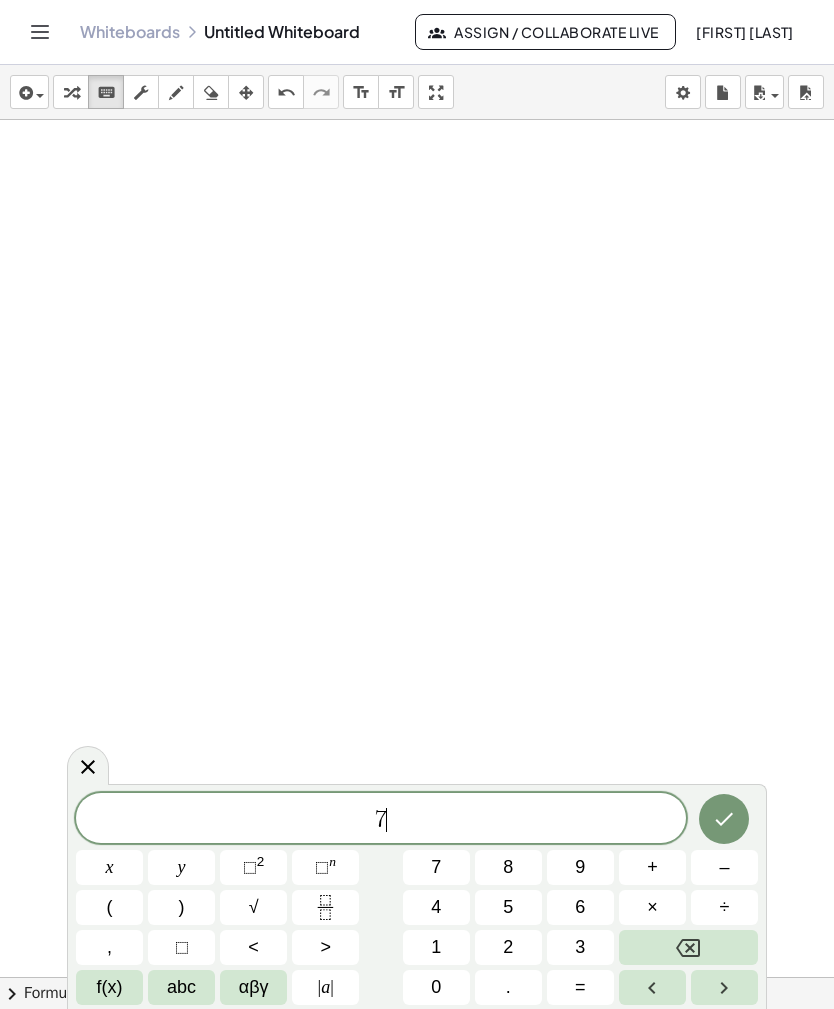 click on "⬚ n" at bounding box center (325, 867) 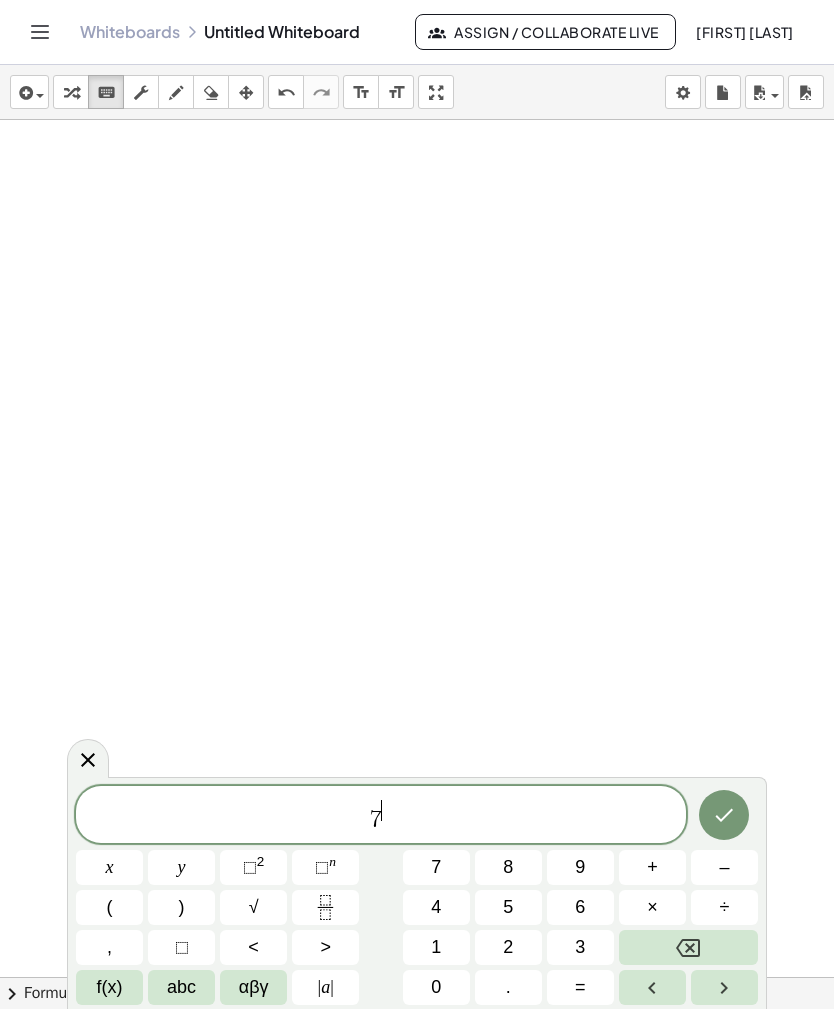click on "5" at bounding box center [508, 907] 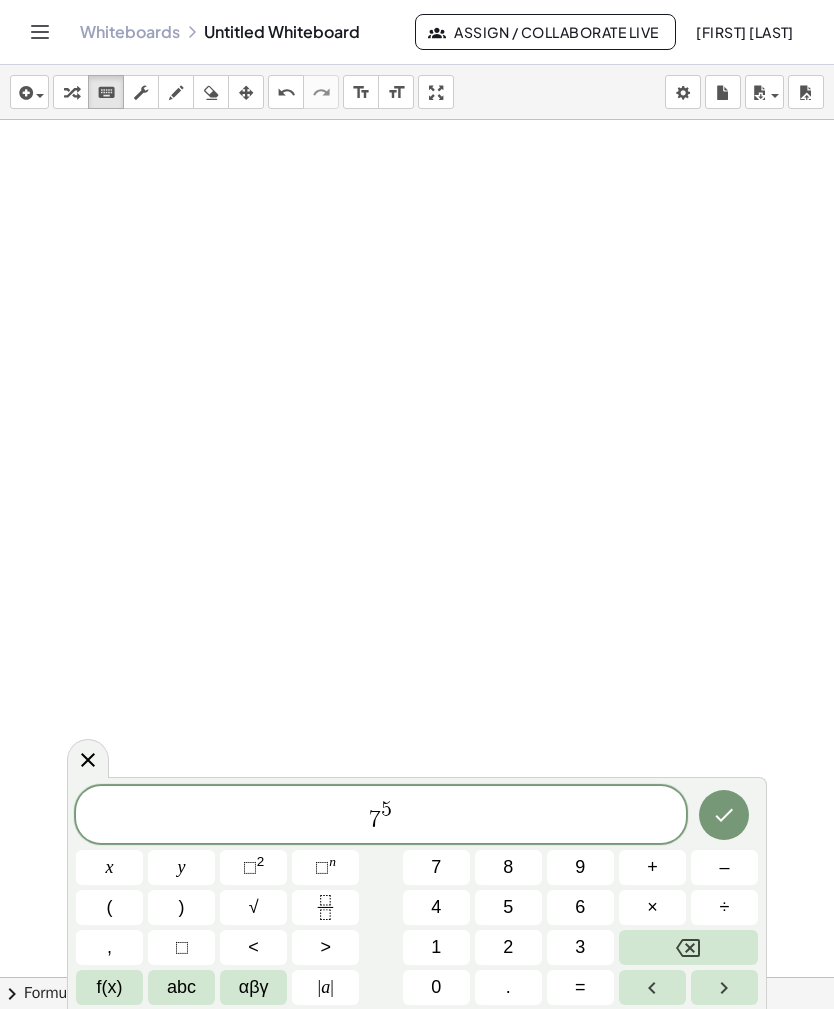 click on "×" at bounding box center (652, 907) 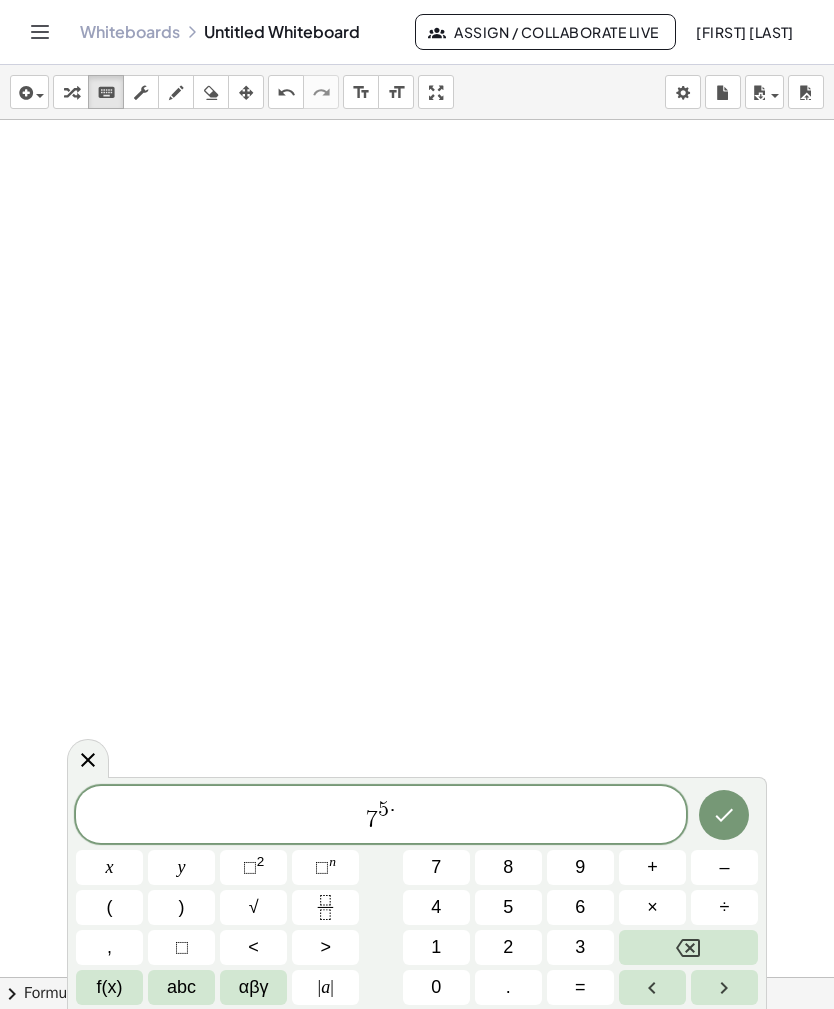 click at bounding box center (688, 947) 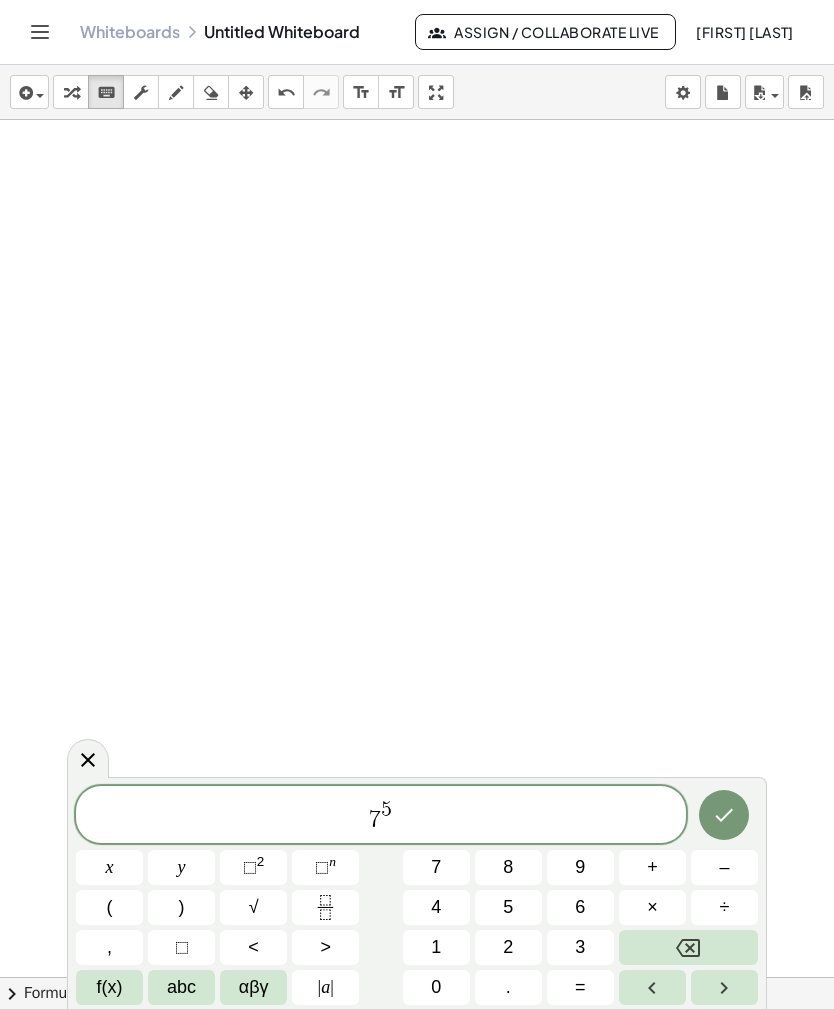 click 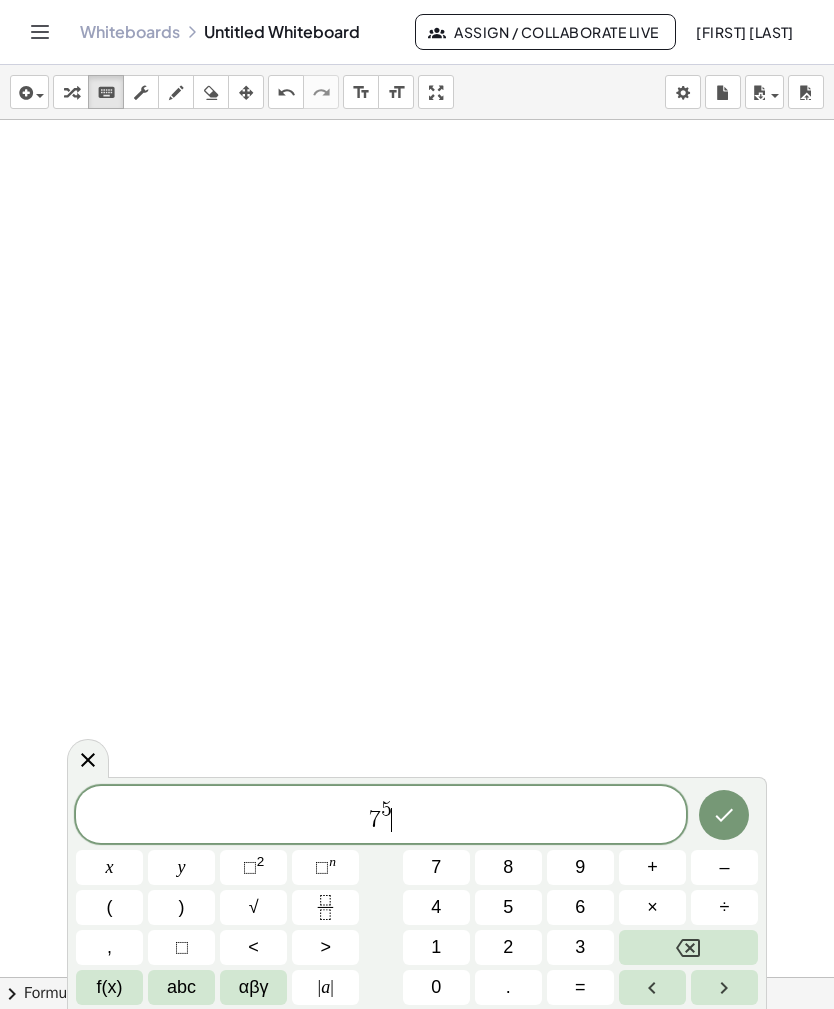 click on "×" at bounding box center [652, 907] 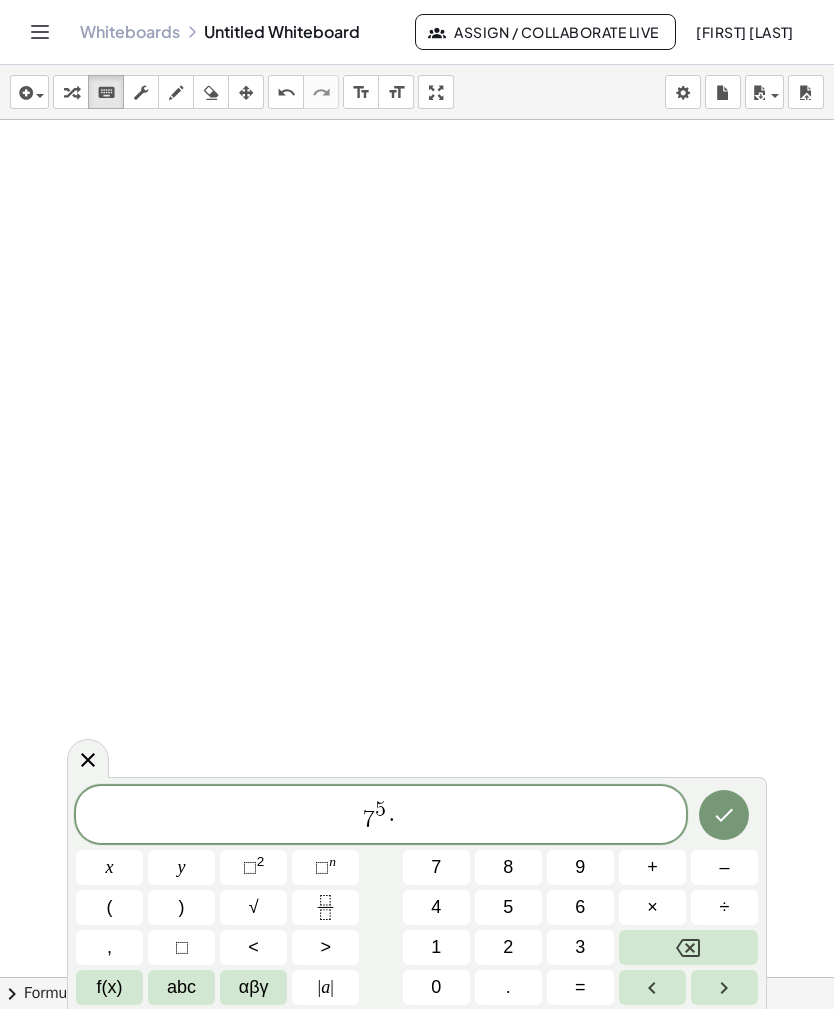 click on "7" at bounding box center (436, 867) 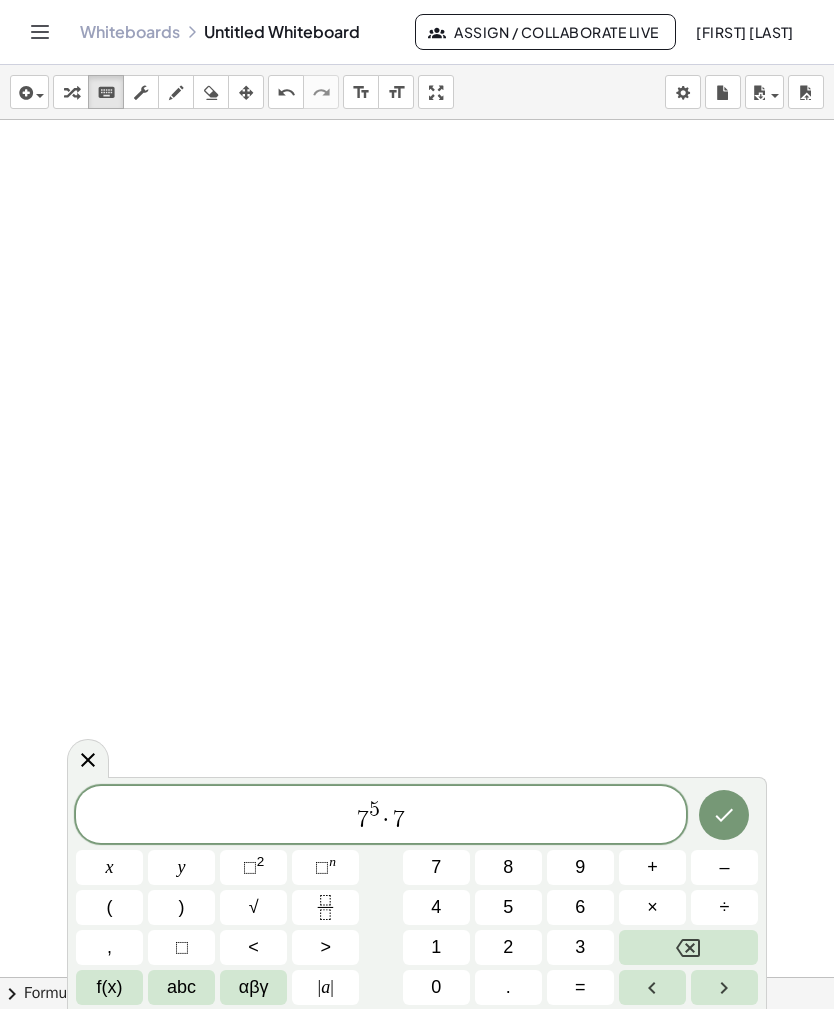 click on "2" at bounding box center (261, 861) 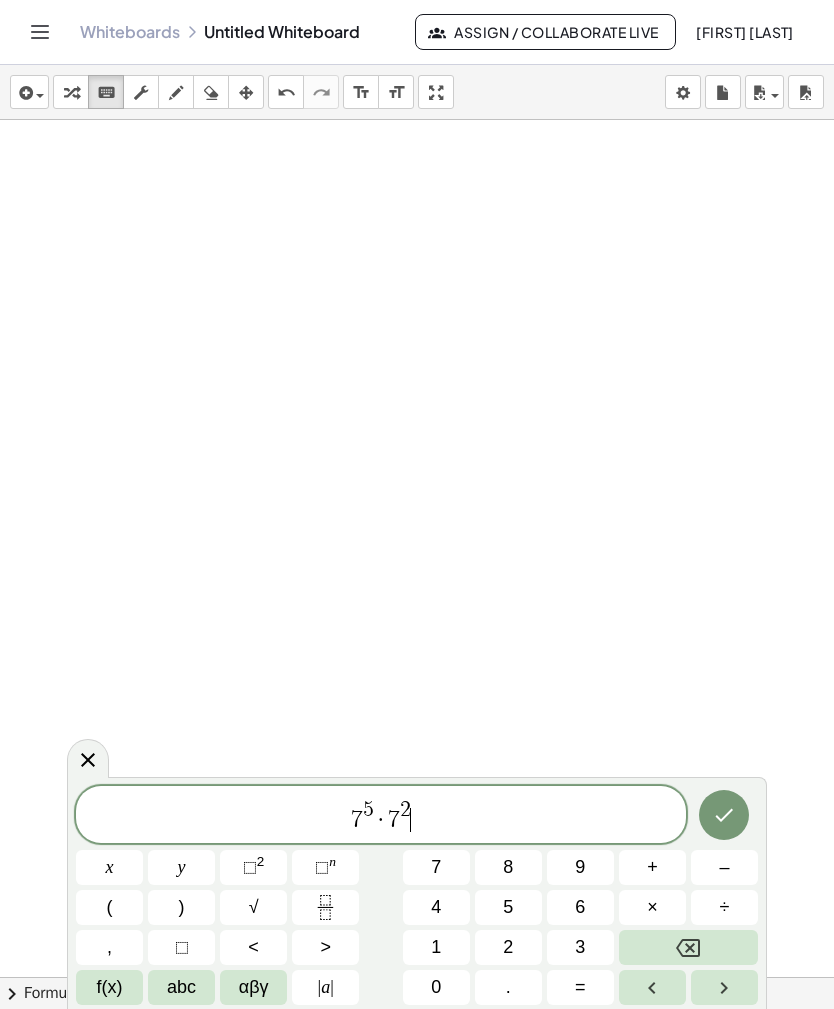 click 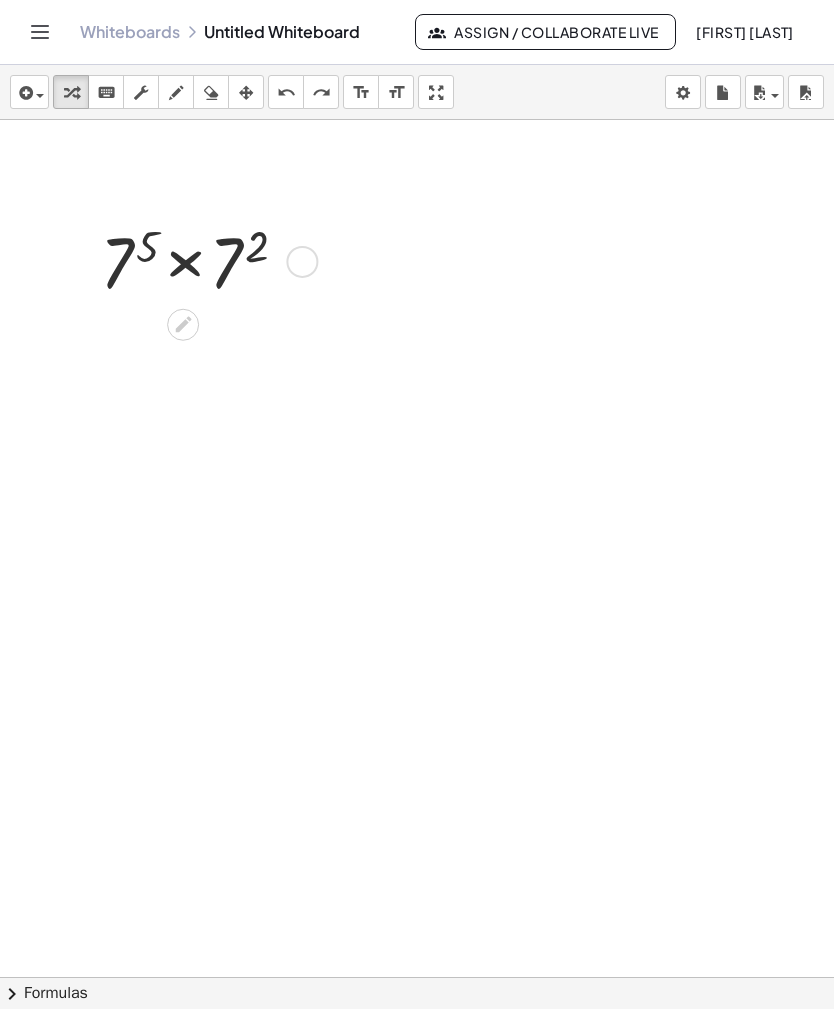 scroll, scrollTop: 664, scrollLeft: 0, axis: vertical 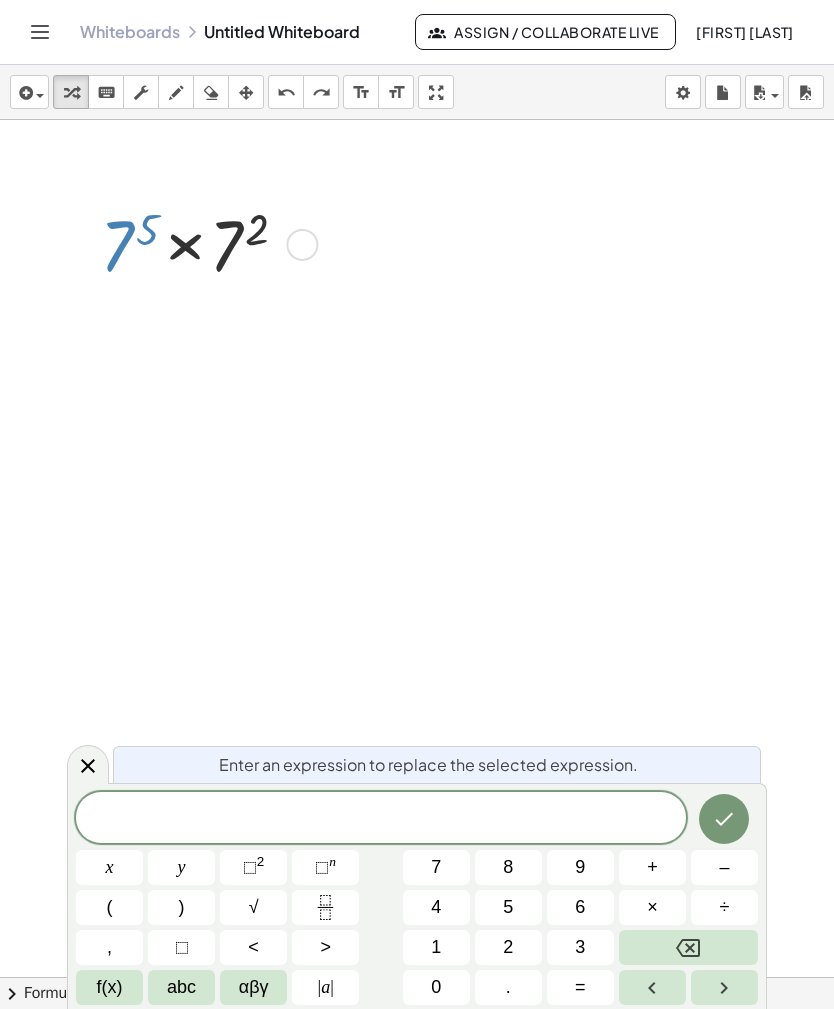click on "7" at bounding box center (436, 867) 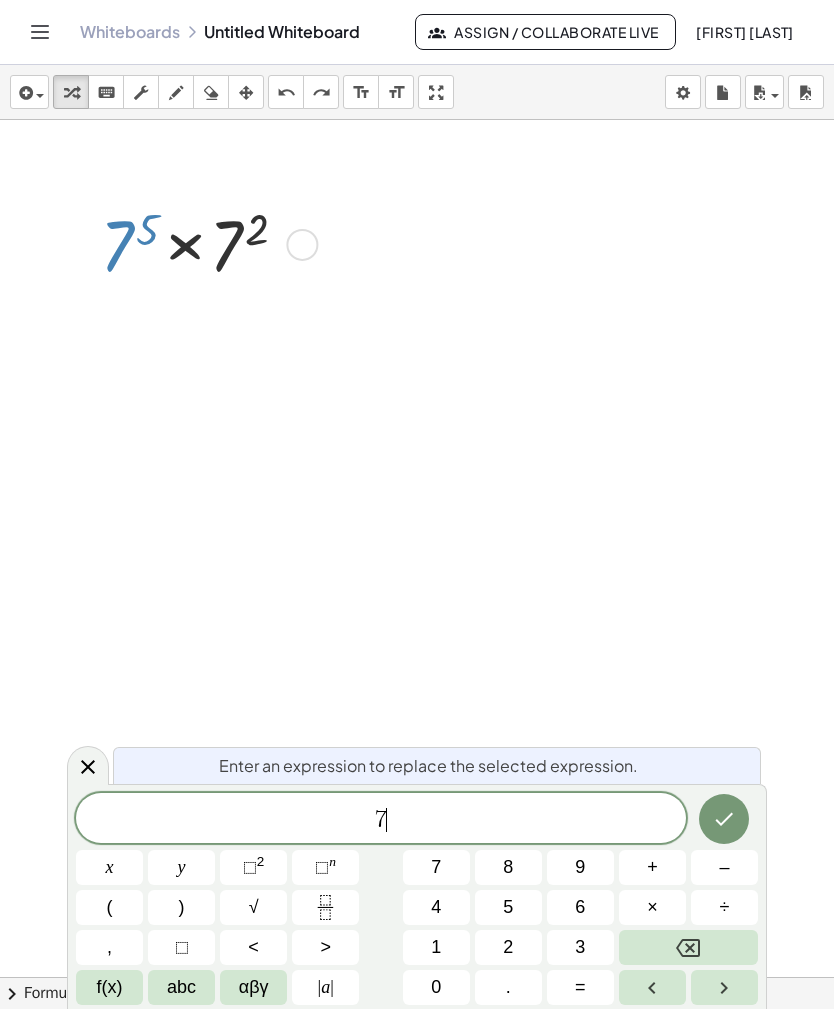 click on "+" at bounding box center (652, 867) 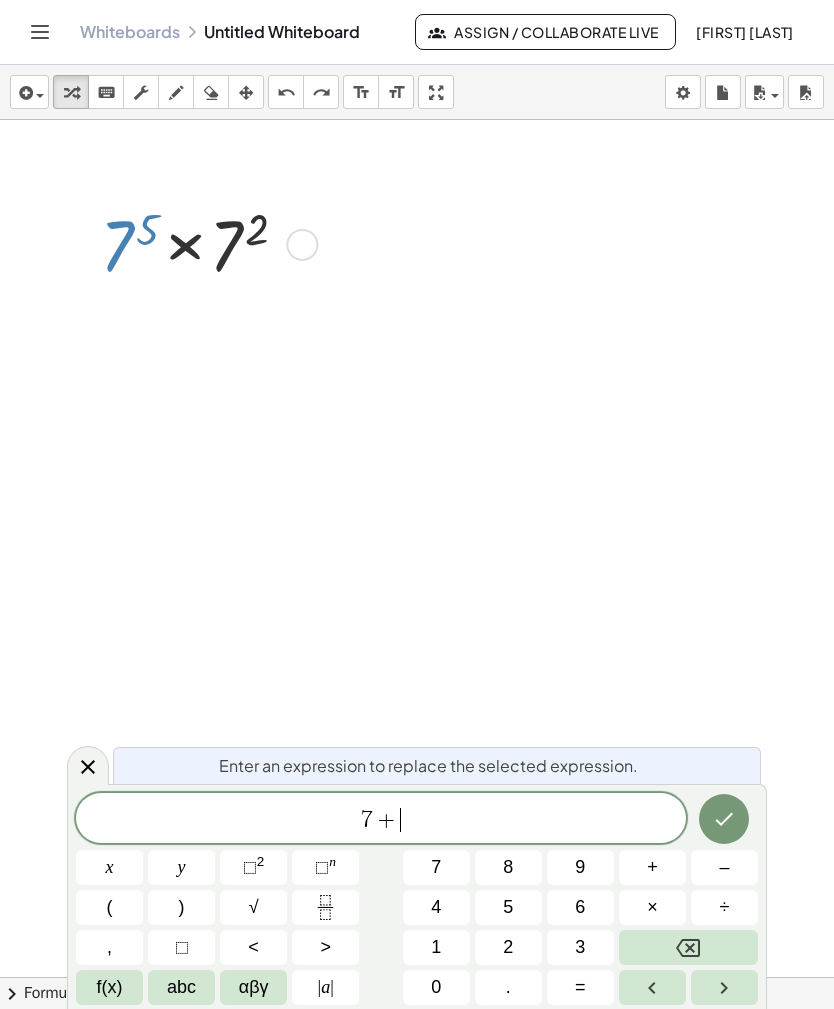 click at bounding box center [688, 947] 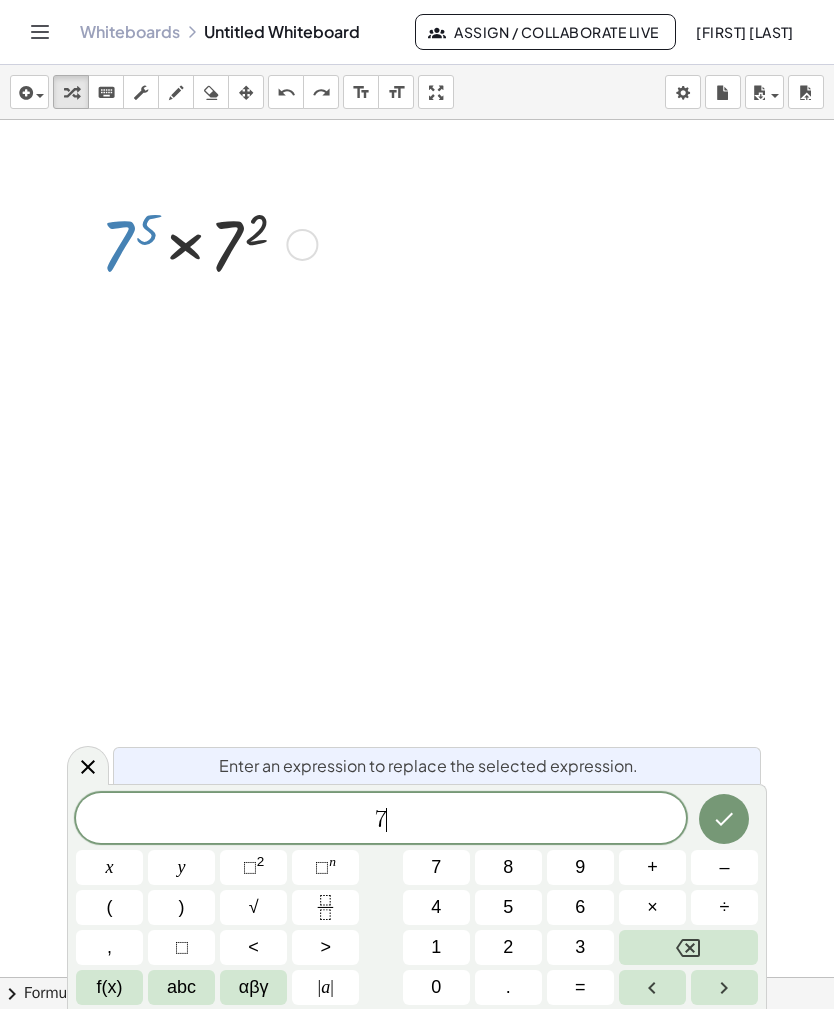 click on "×" at bounding box center [652, 907] 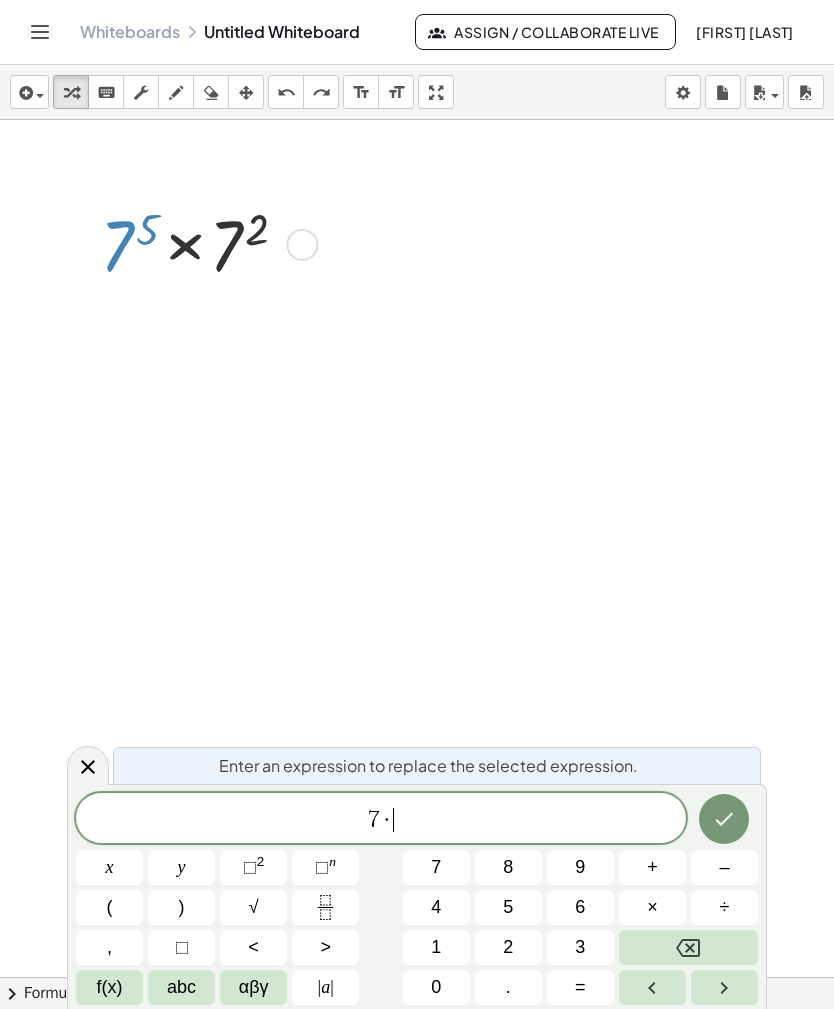 click on "7" at bounding box center (436, 867) 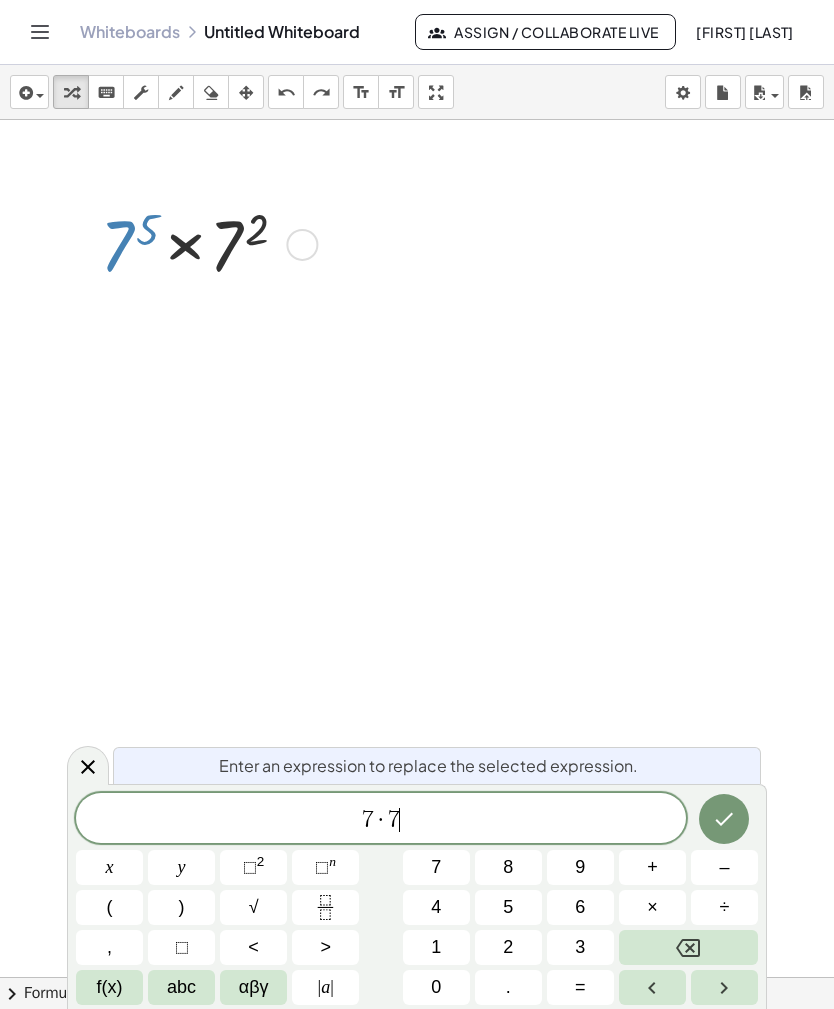 click on "×" at bounding box center [652, 907] 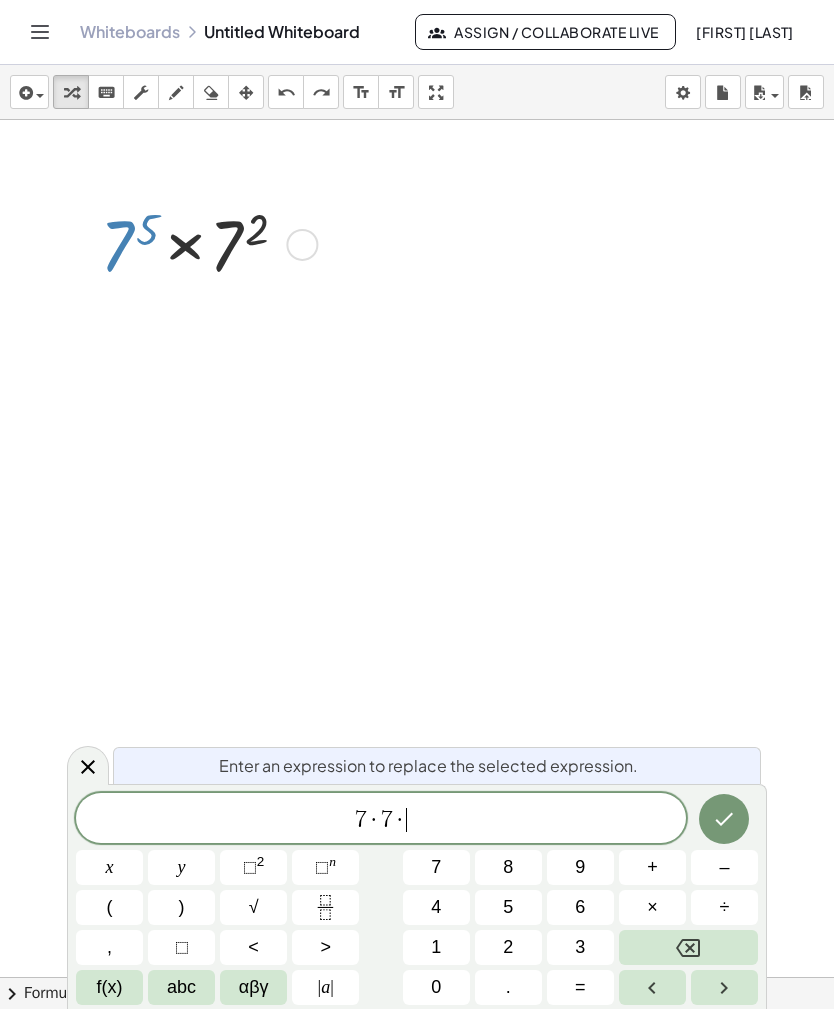 click on "7" at bounding box center [436, 867] 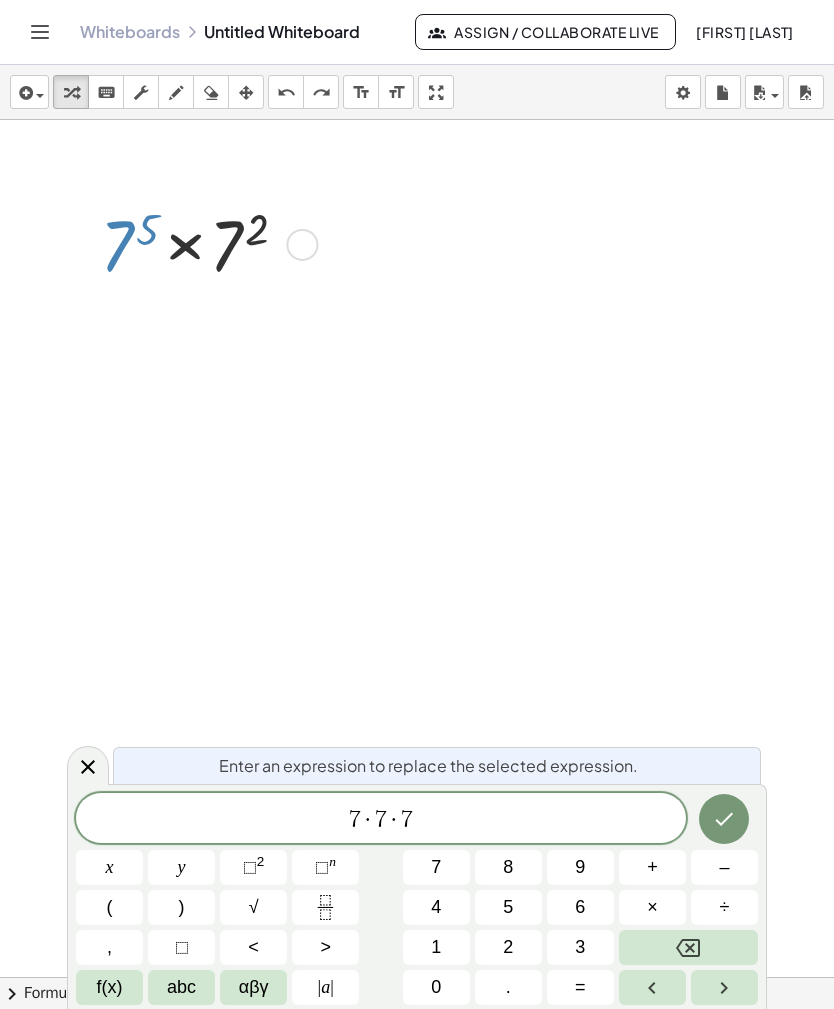 click on "×" at bounding box center [652, 907] 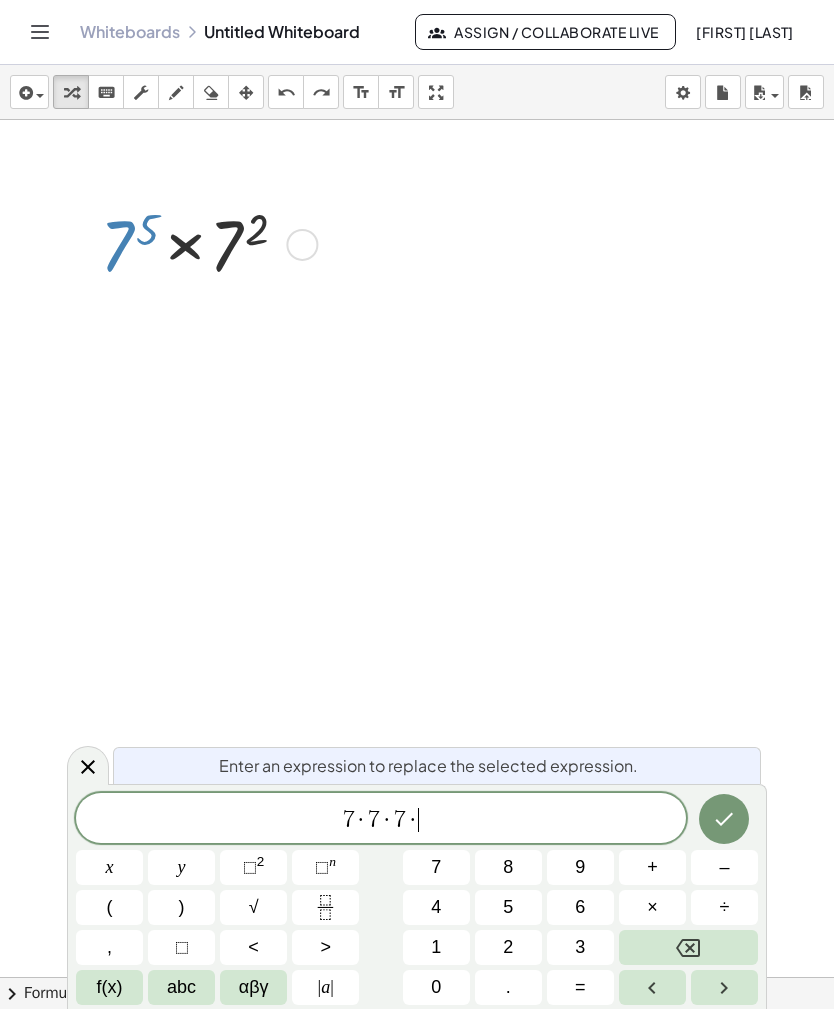 click on "7" at bounding box center [436, 867] 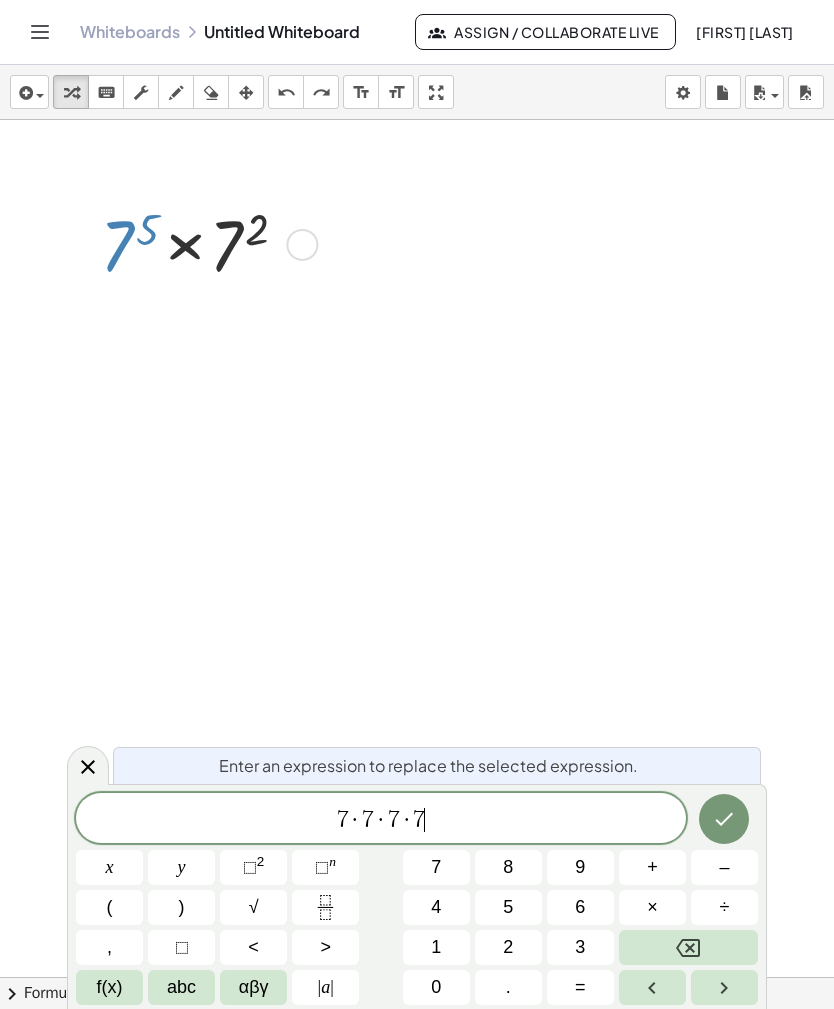 click on "×" at bounding box center (652, 907) 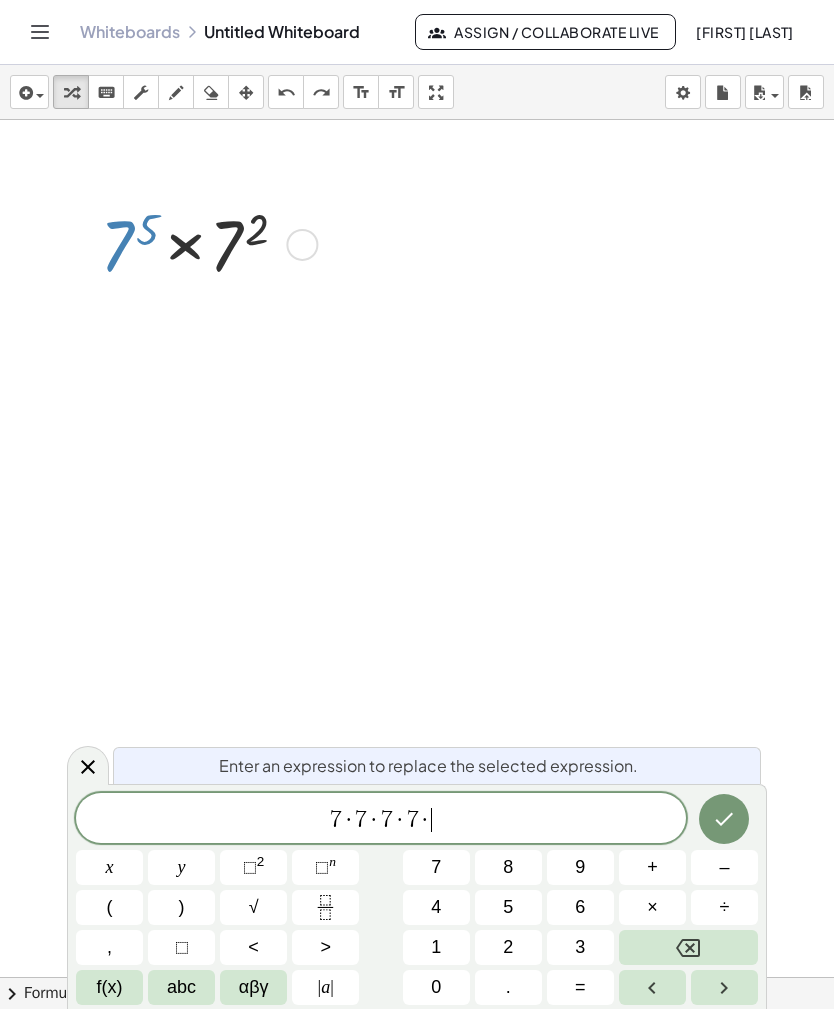 click on "7" at bounding box center [436, 867] 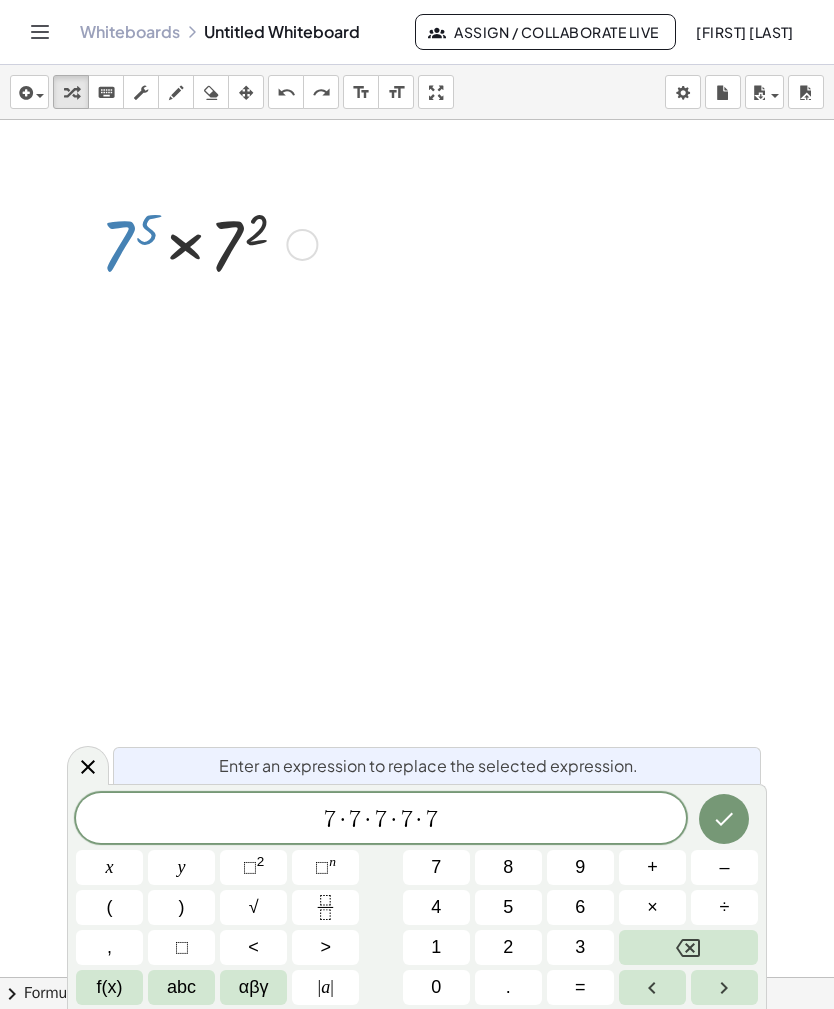 click on "×" at bounding box center [652, 907] 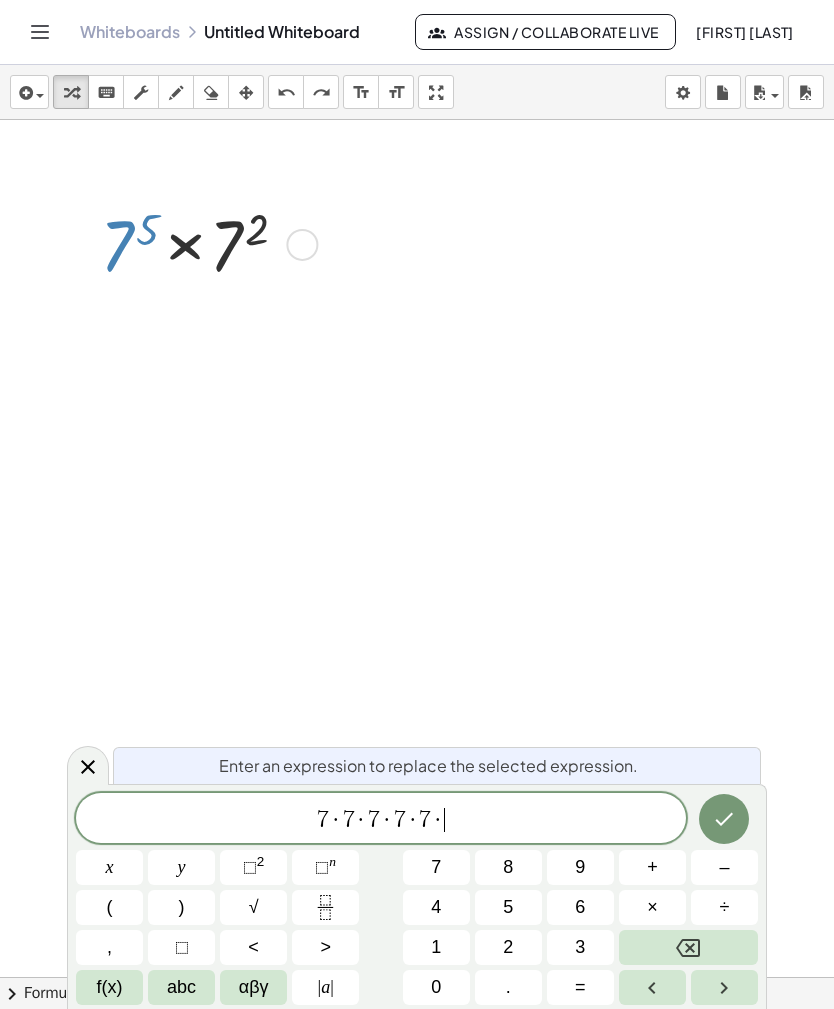 click on "7" at bounding box center (436, 867) 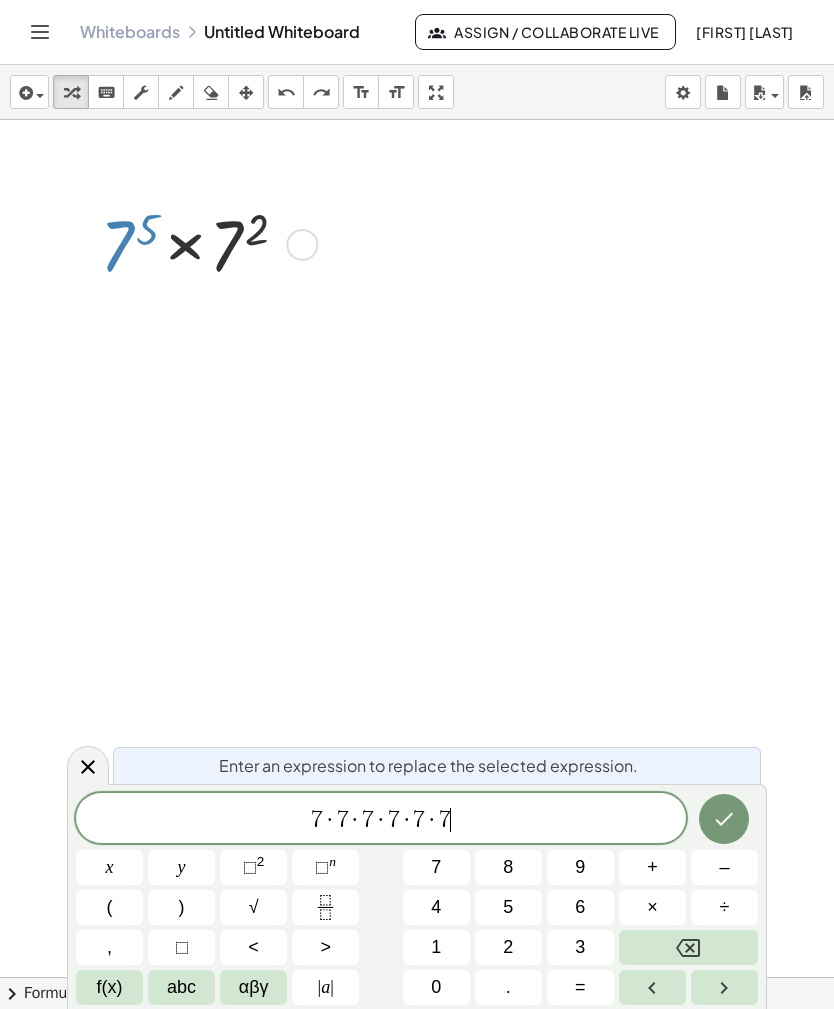 click on "×" at bounding box center (652, 907) 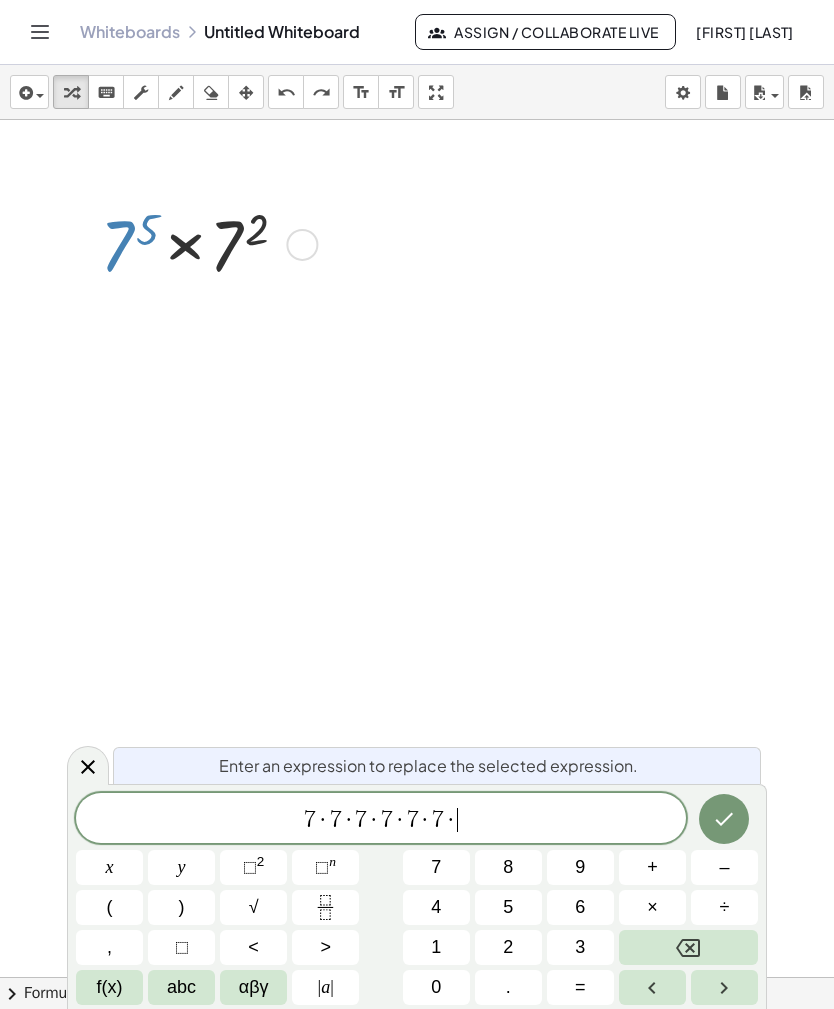 click on "7" at bounding box center [436, 867] 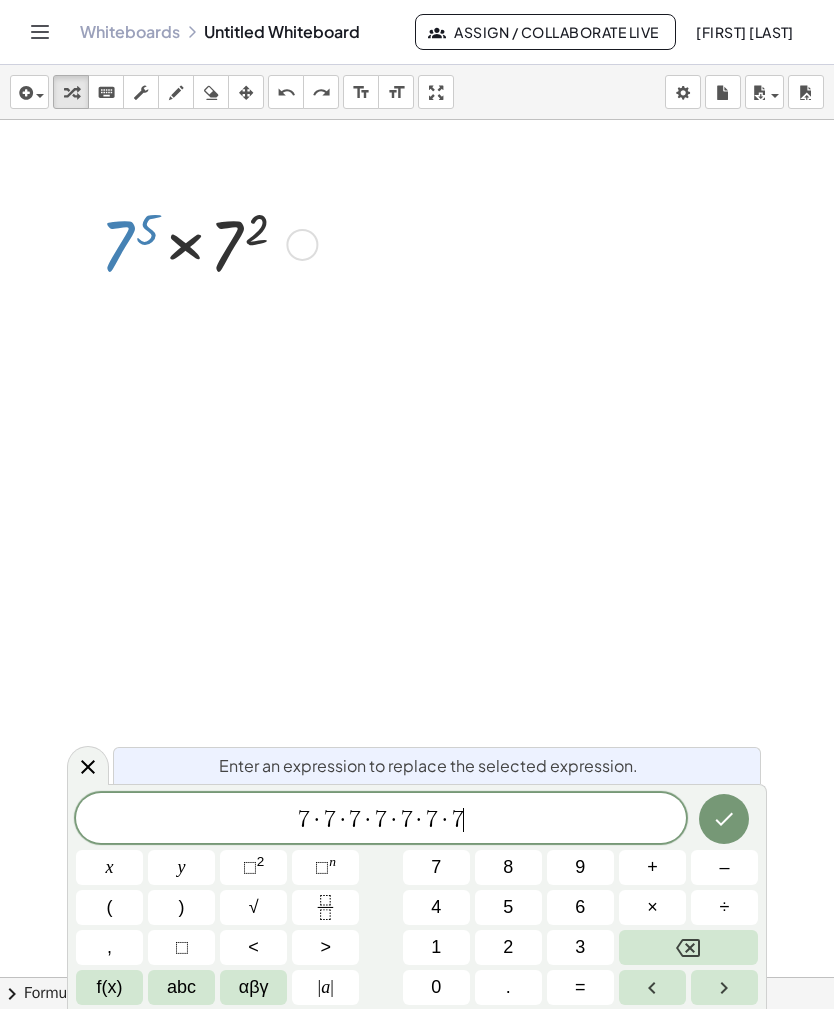 click 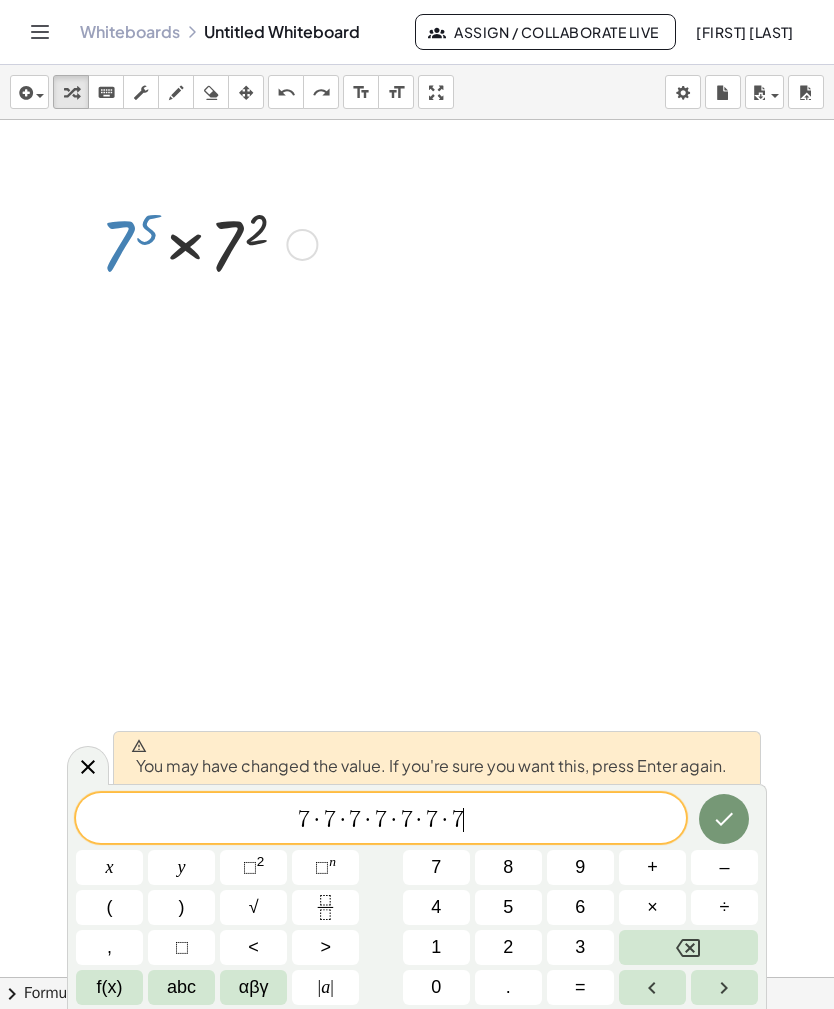click 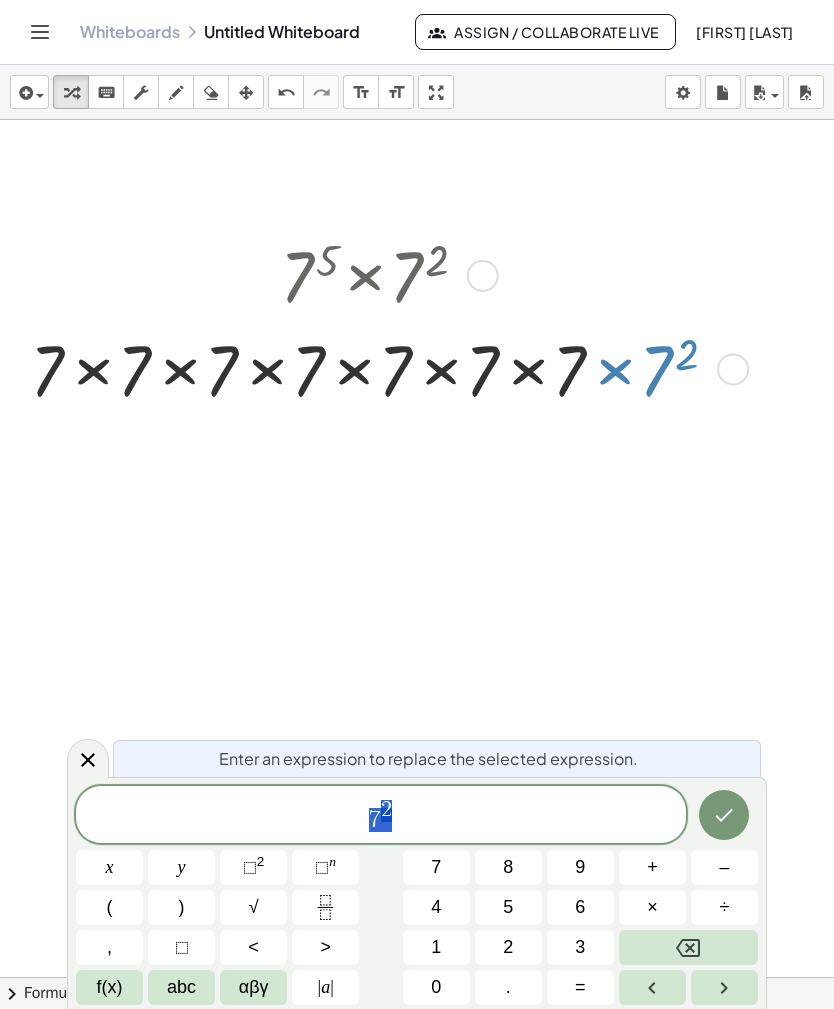 scroll, scrollTop: 635, scrollLeft: 0, axis: vertical 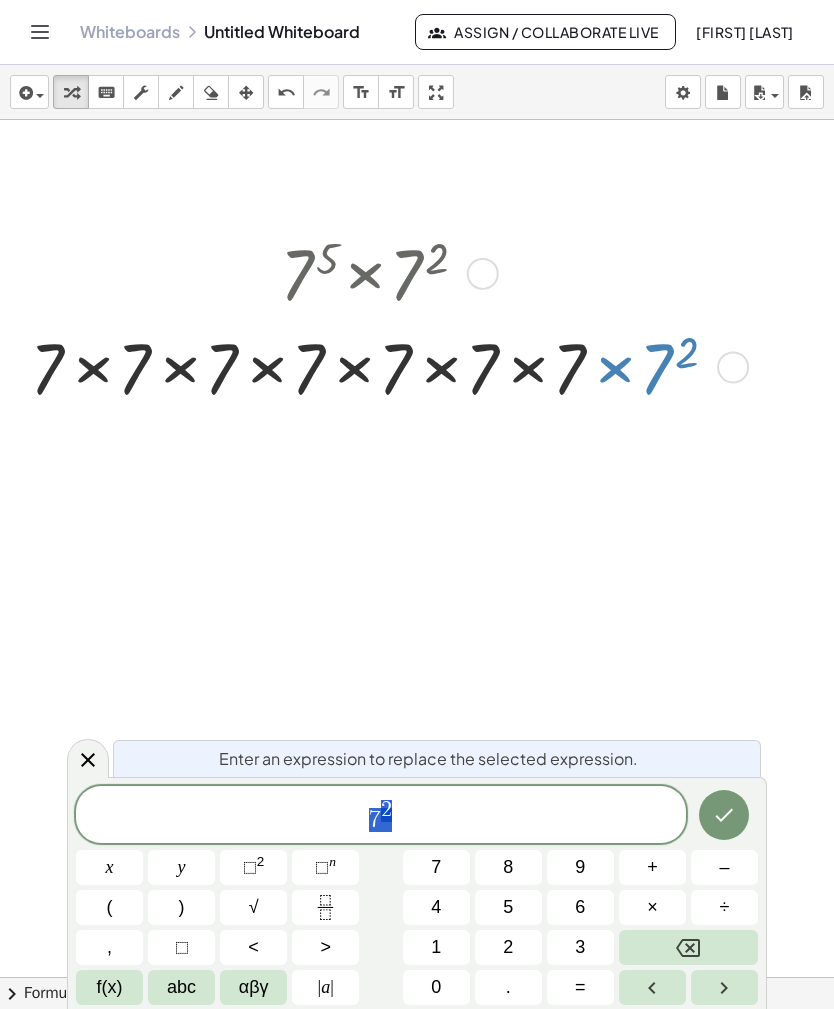 click on "7" at bounding box center (436, 867) 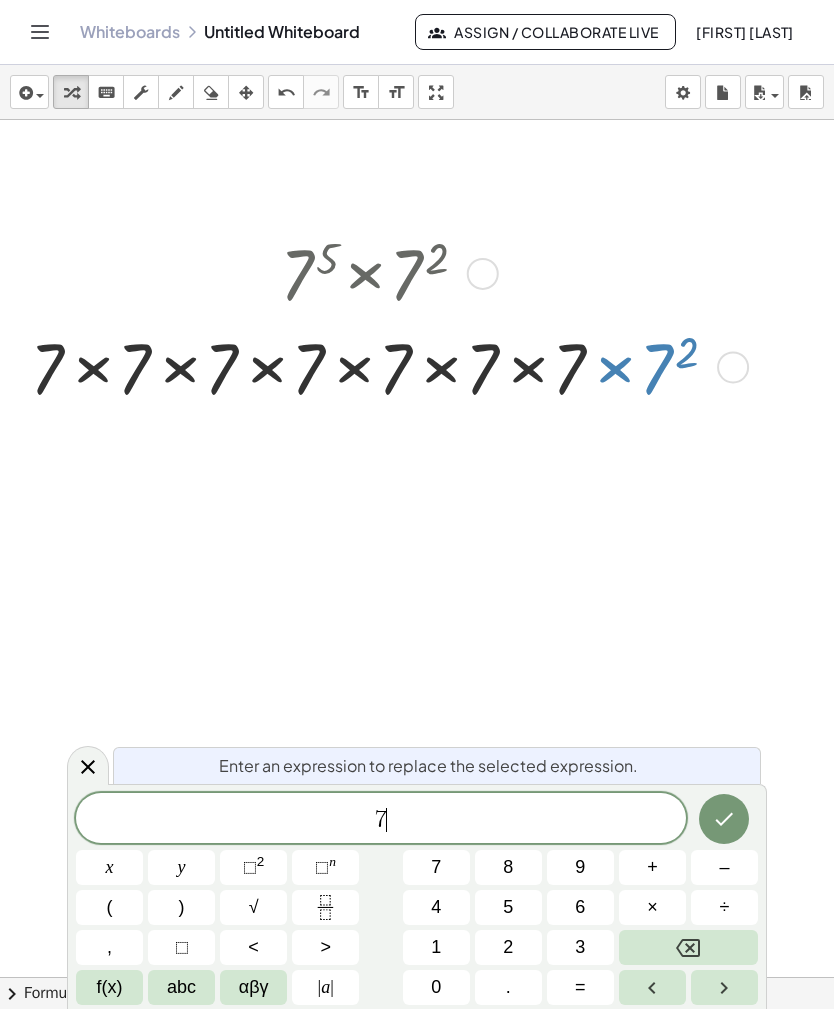 click on "×" at bounding box center [652, 907] 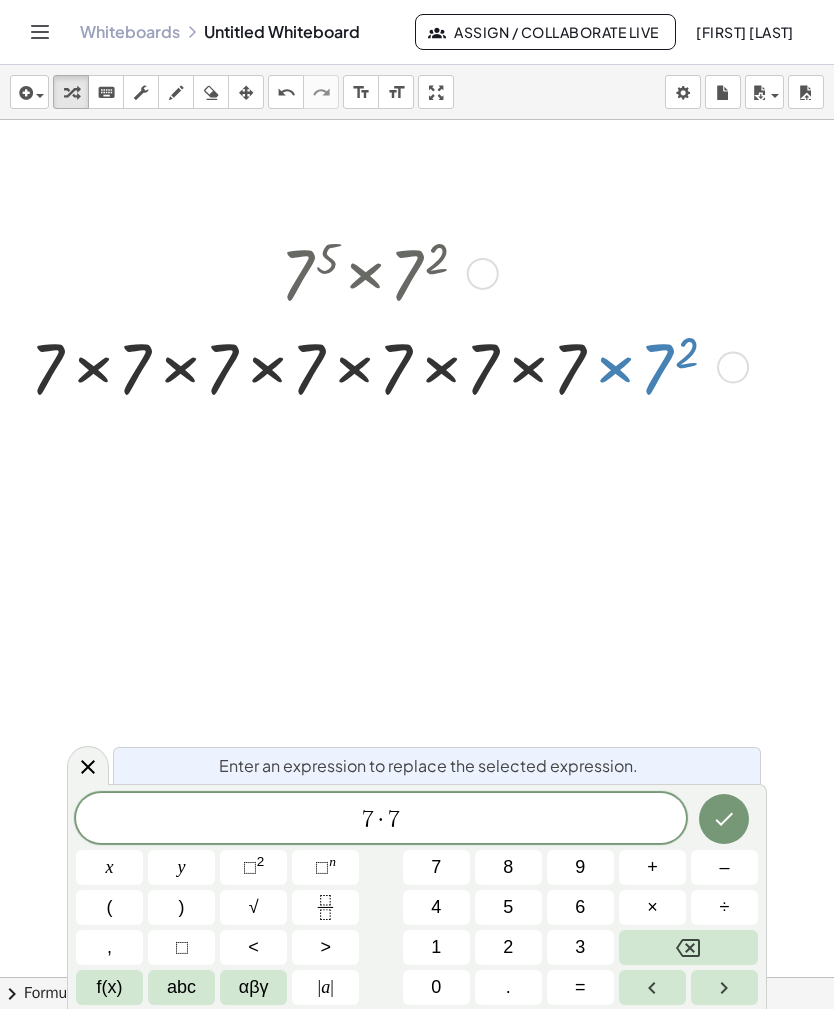 click 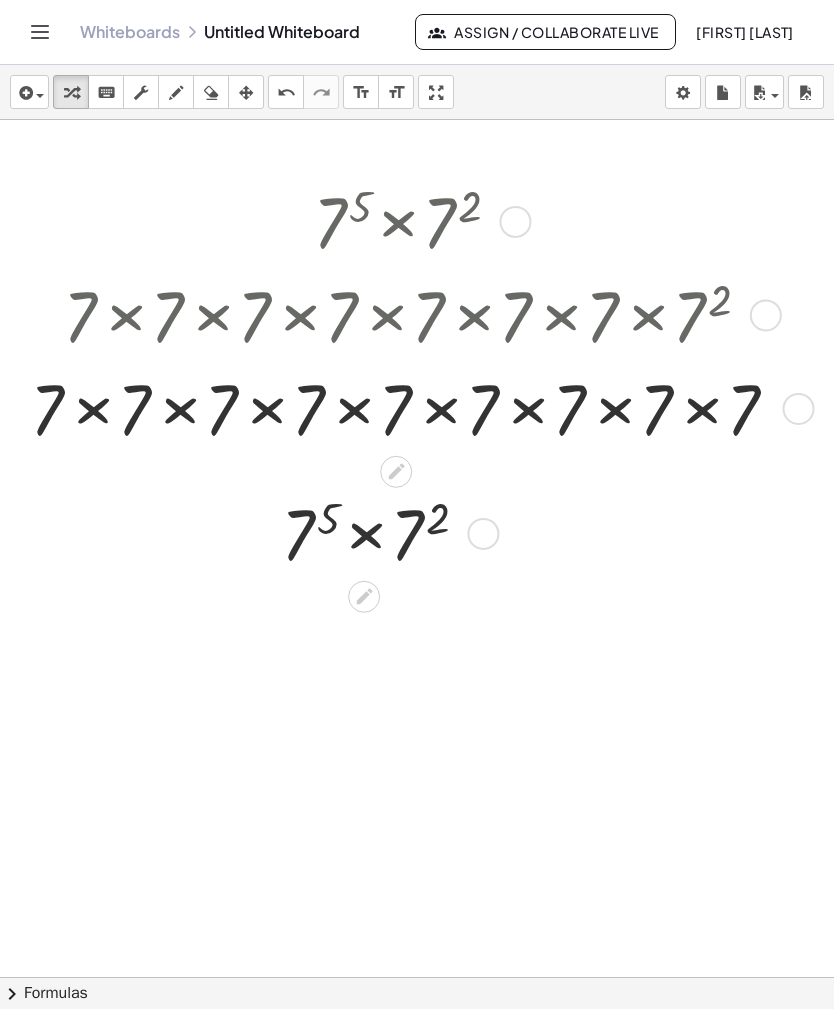 scroll, scrollTop: 689, scrollLeft: 0, axis: vertical 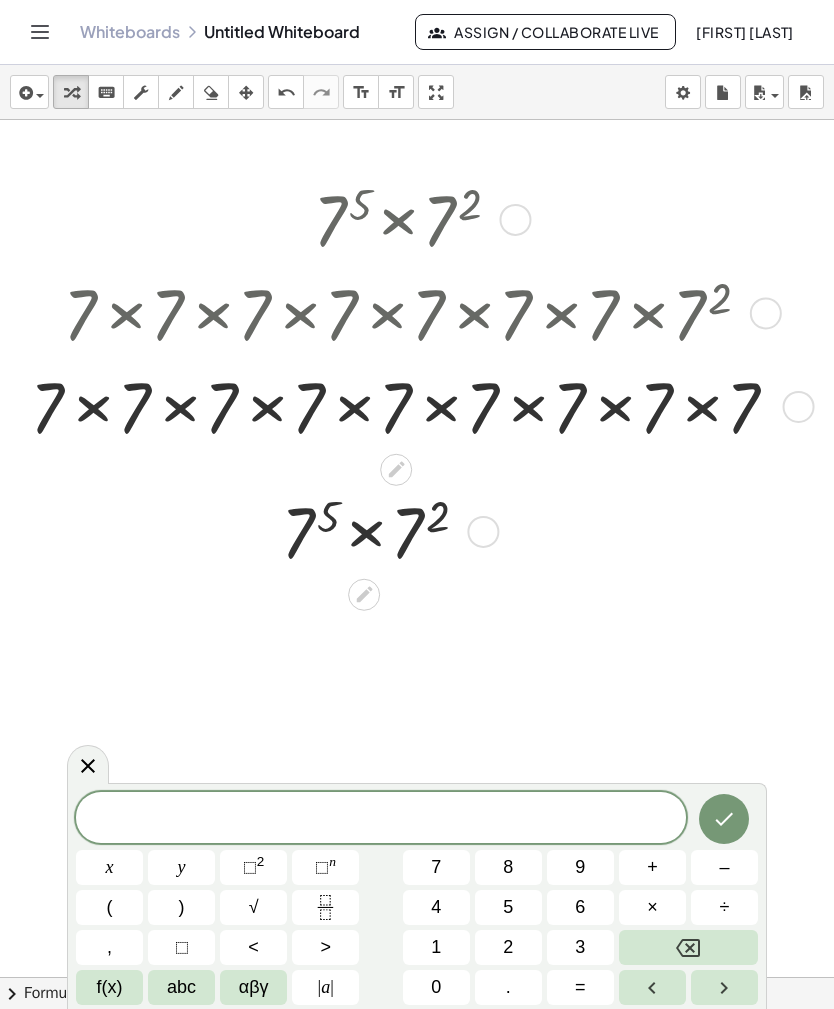 click on "insert" at bounding box center (29, 92) 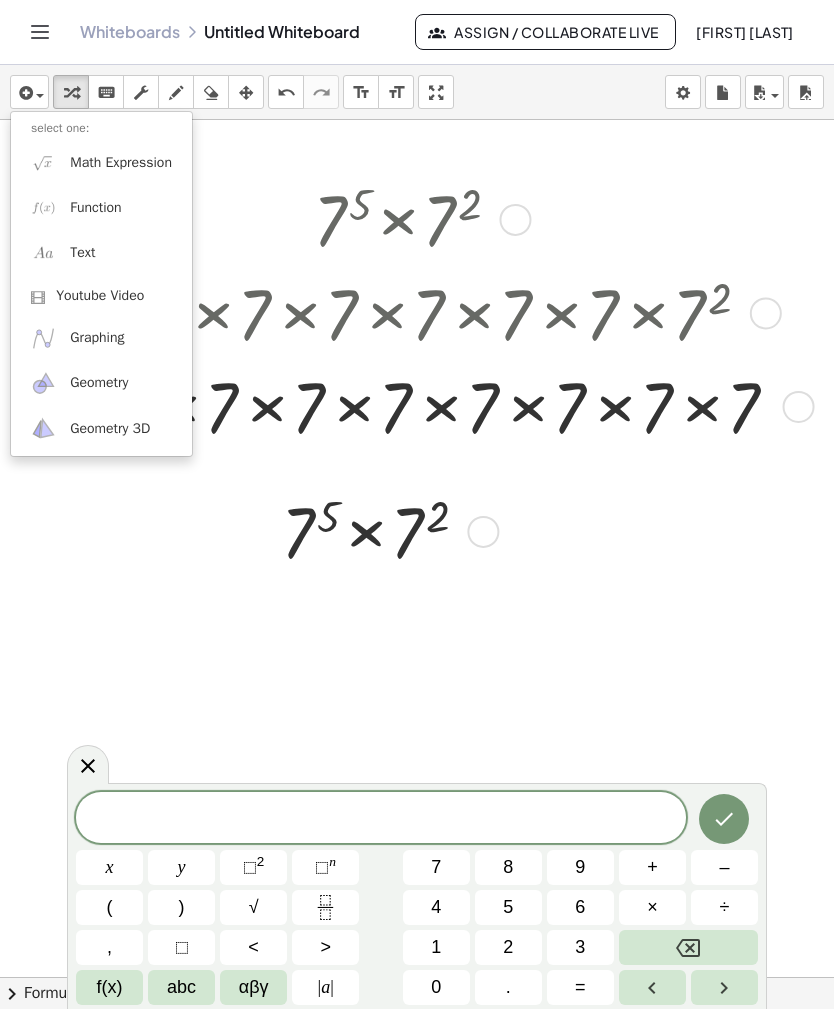 scroll, scrollTop: 48, scrollLeft: 0, axis: vertical 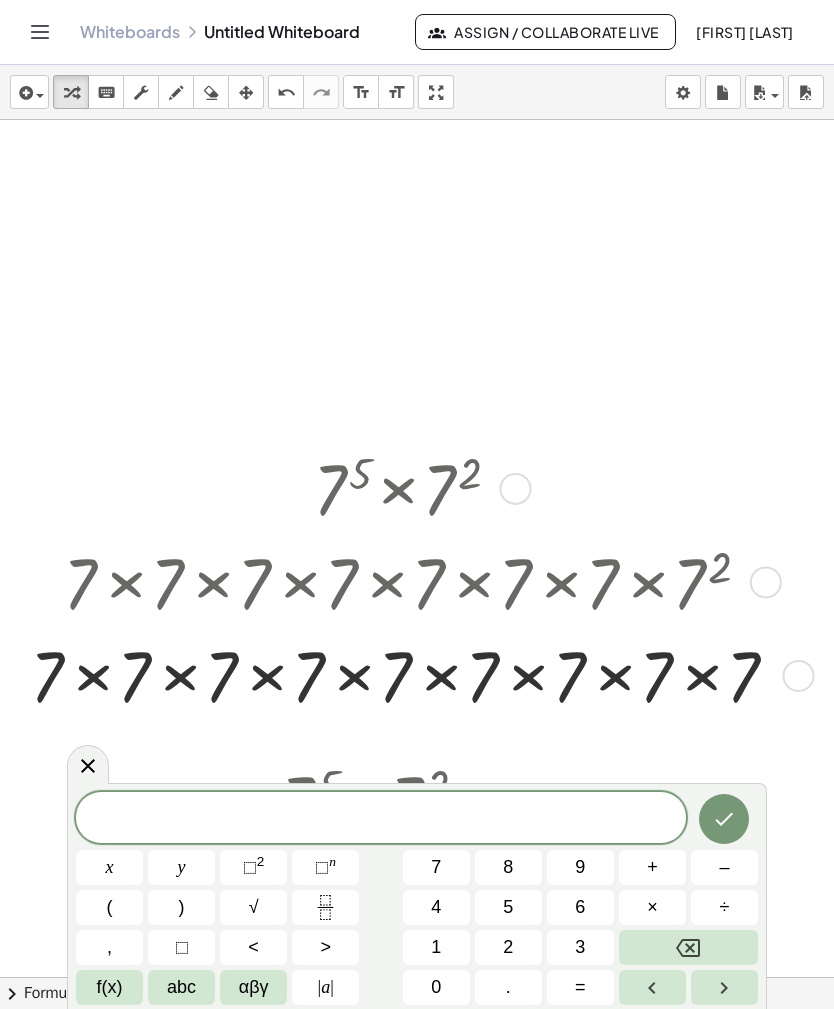 click 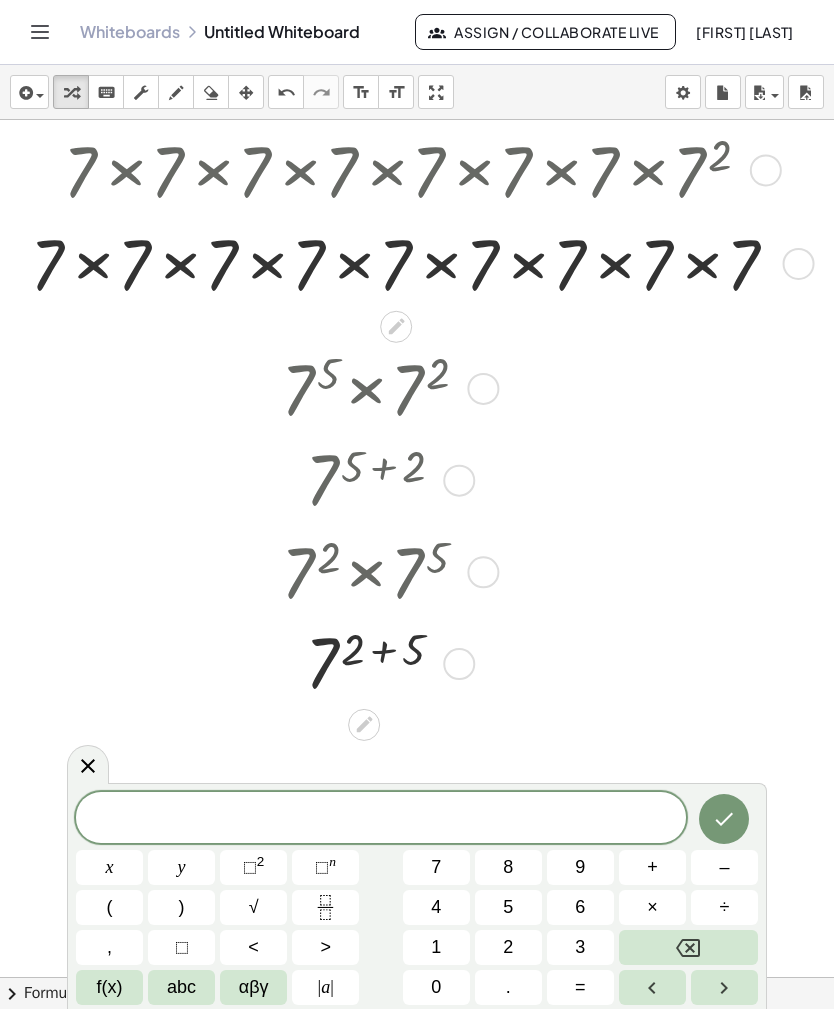 scroll, scrollTop: 869, scrollLeft: 0, axis: vertical 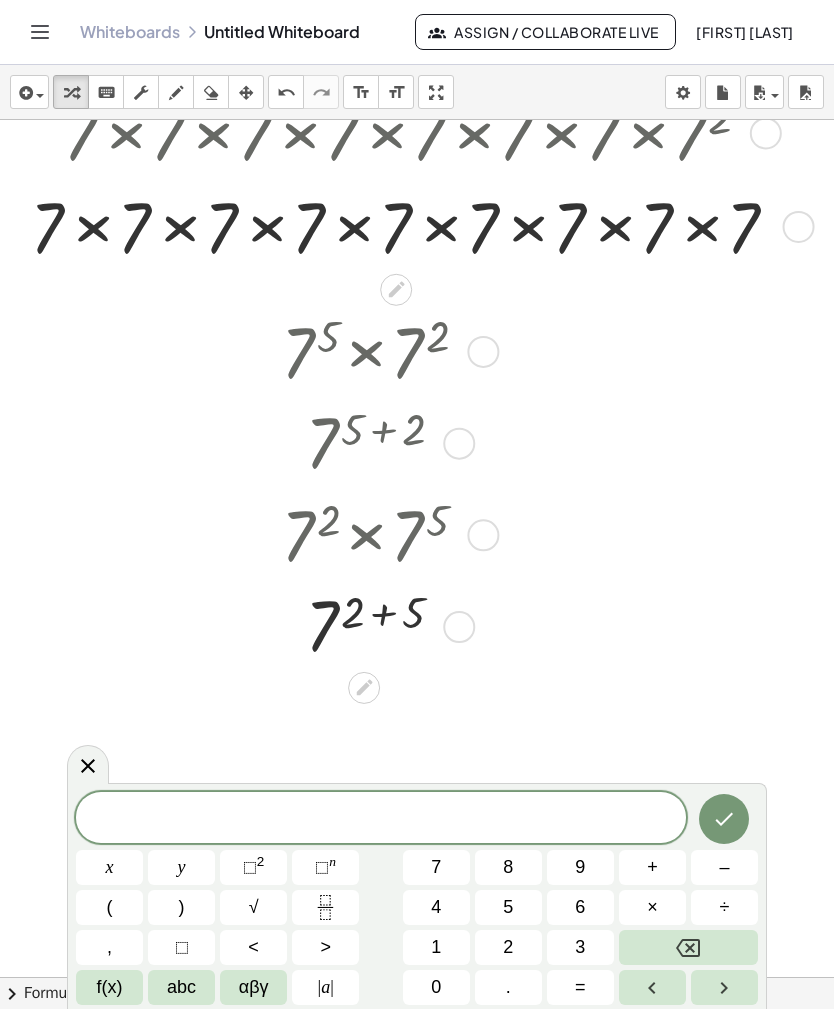 click 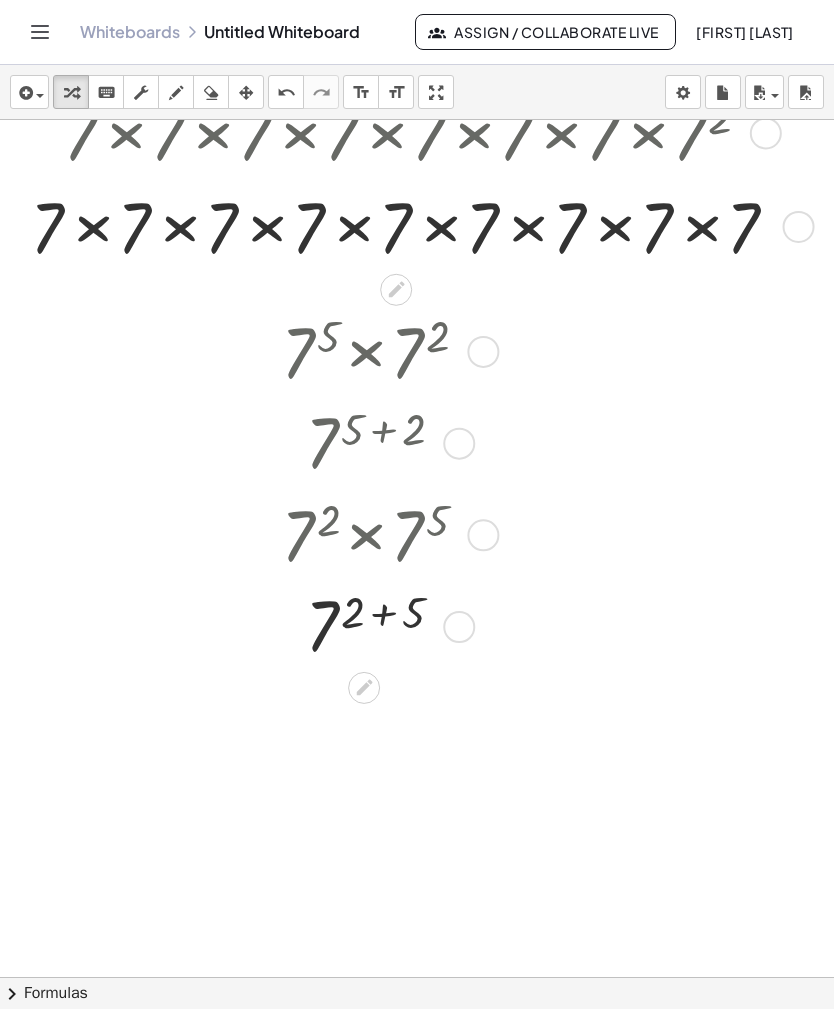 scroll, scrollTop: 650, scrollLeft: 0, axis: vertical 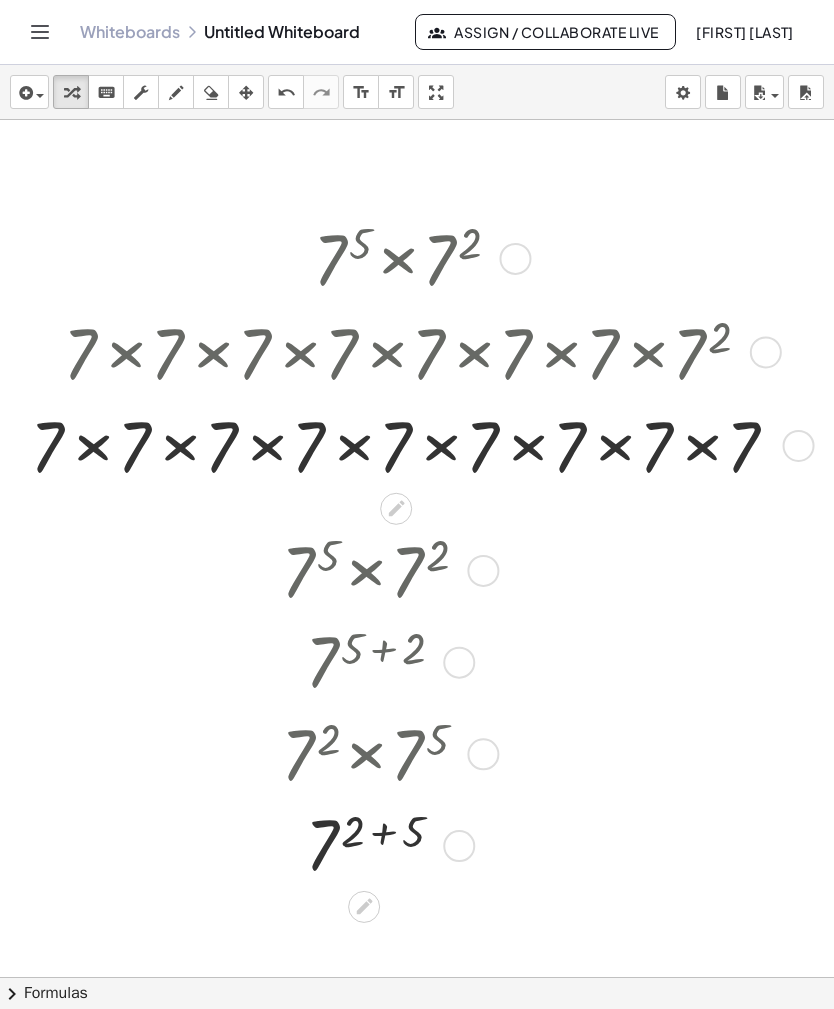 click 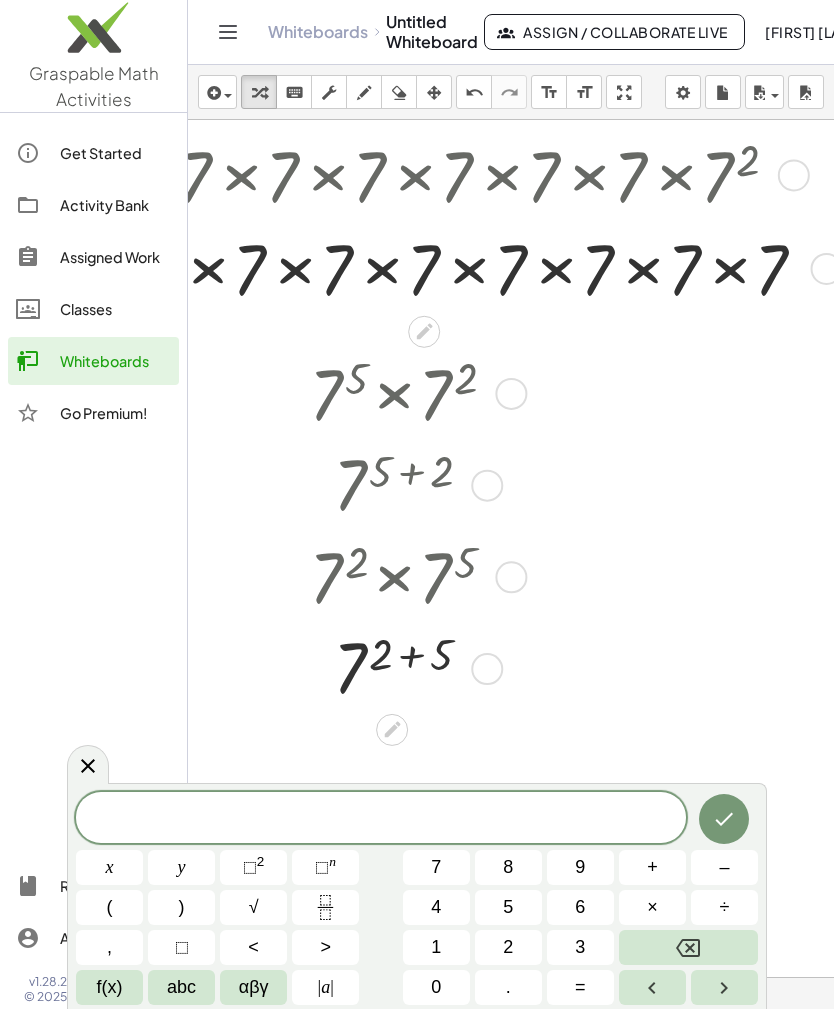 scroll, scrollTop: 829, scrollLeft: 157, axis: both 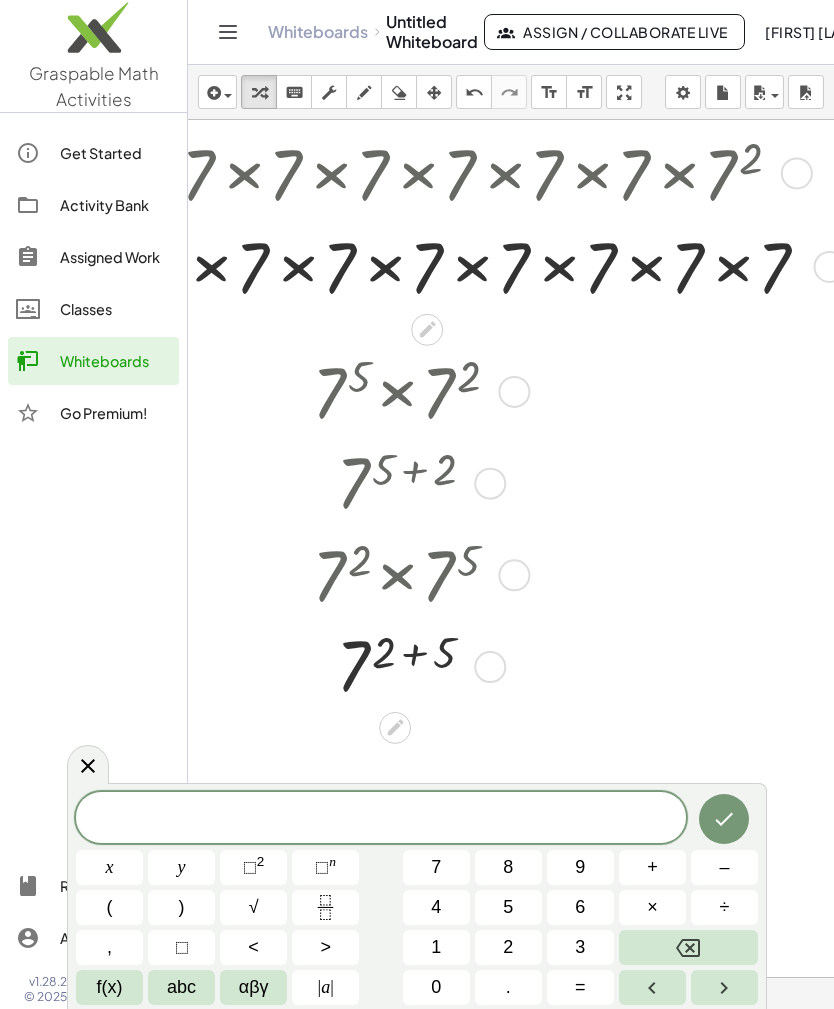 click at bounding box center [724, 987] 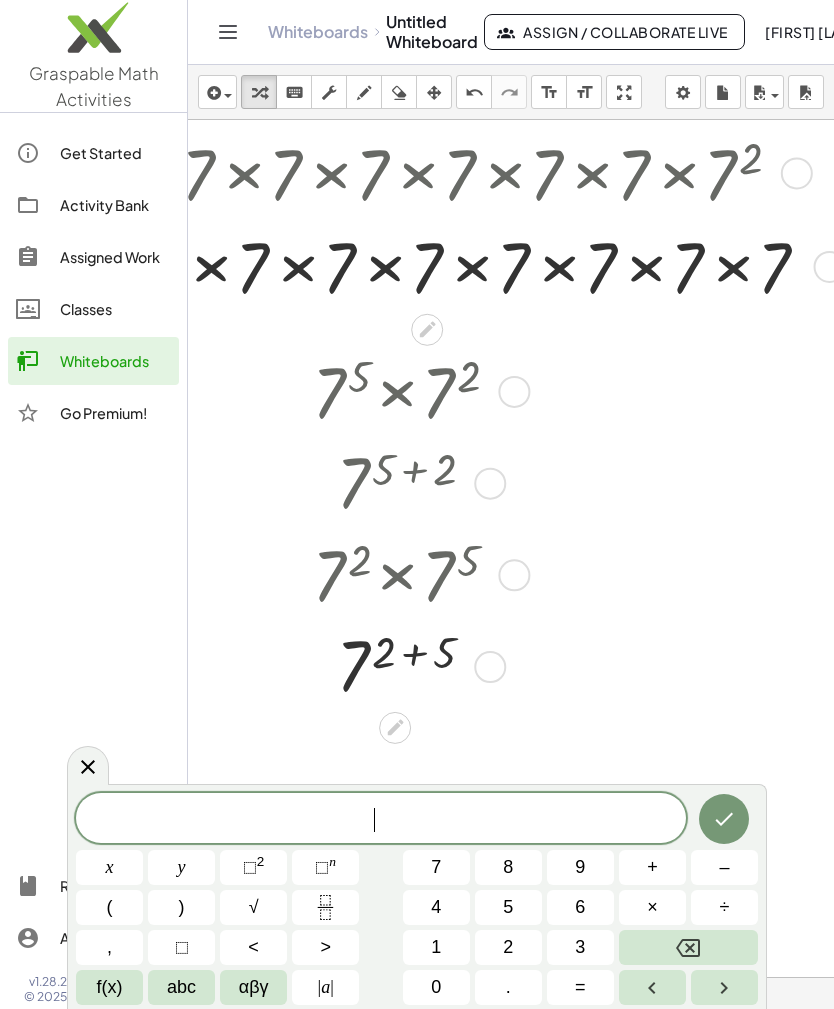 click at bounding box center (724, 987) 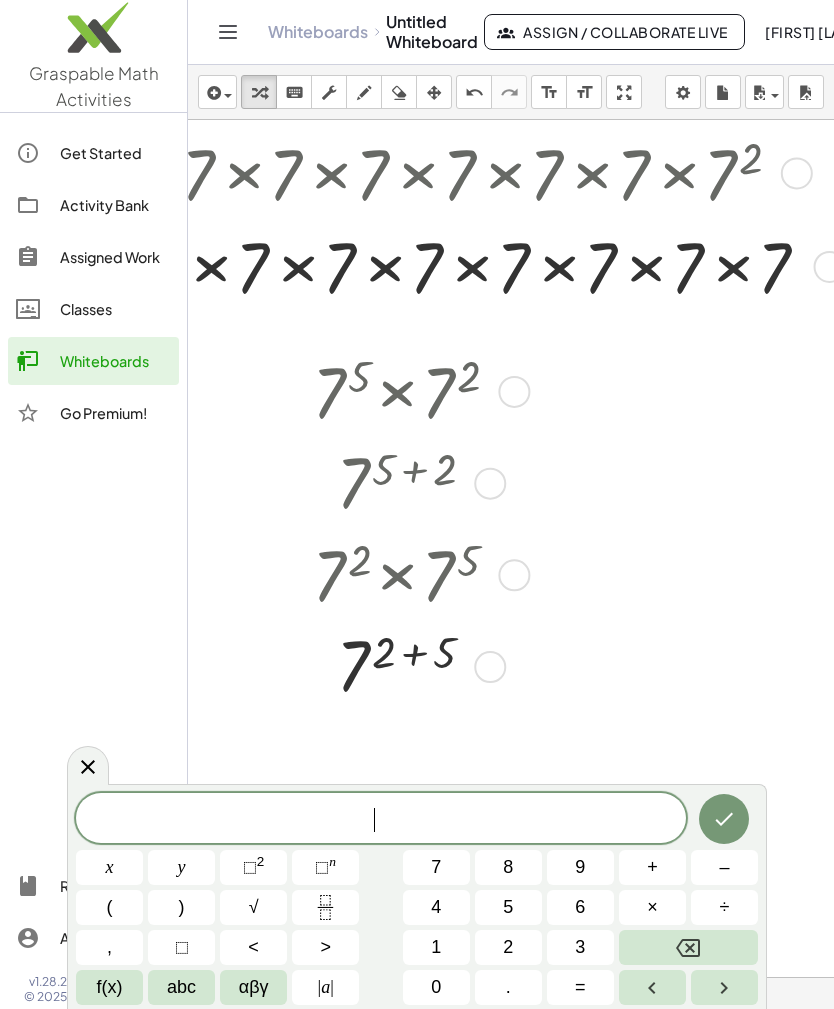 click at bounding box center (724, 987) 